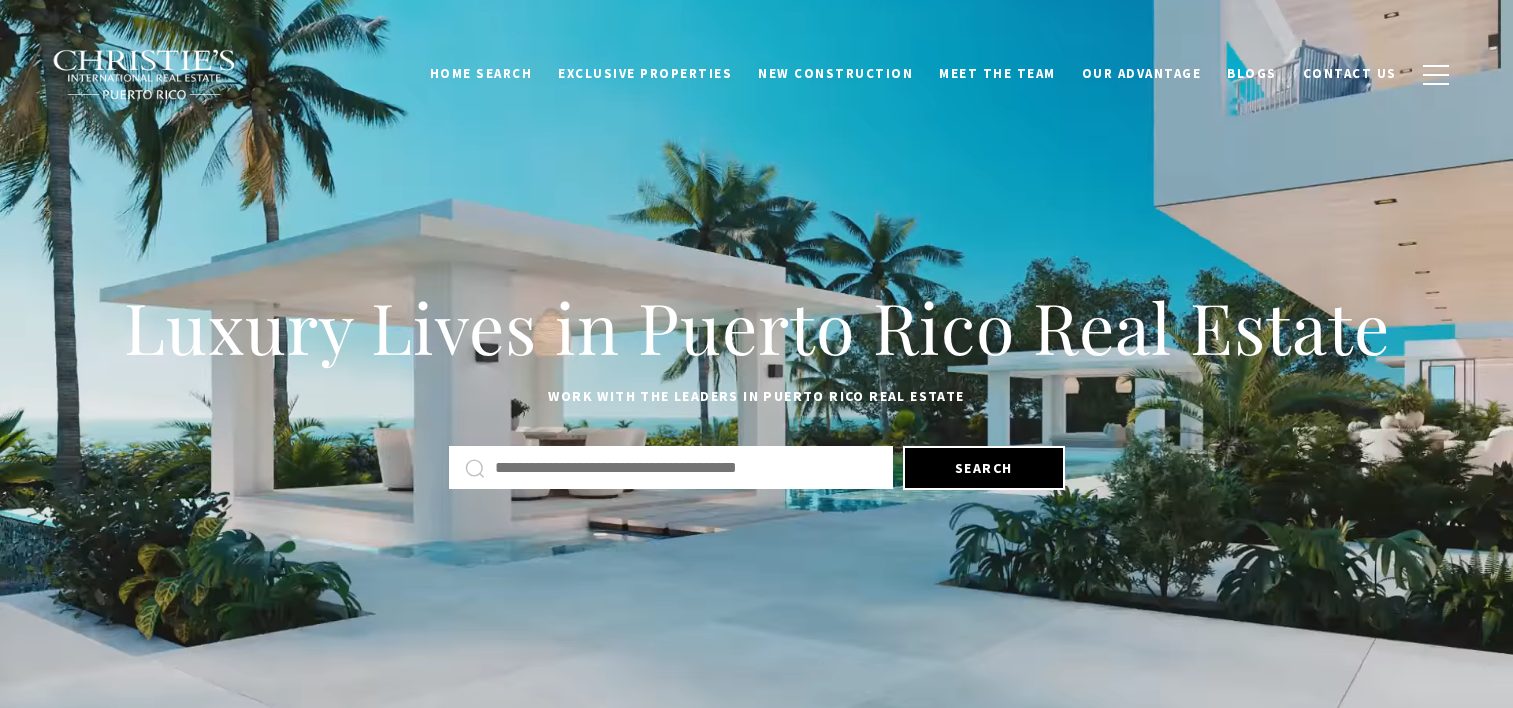scroll, scrollTop: 0, scrollLeft: 0, axis: both 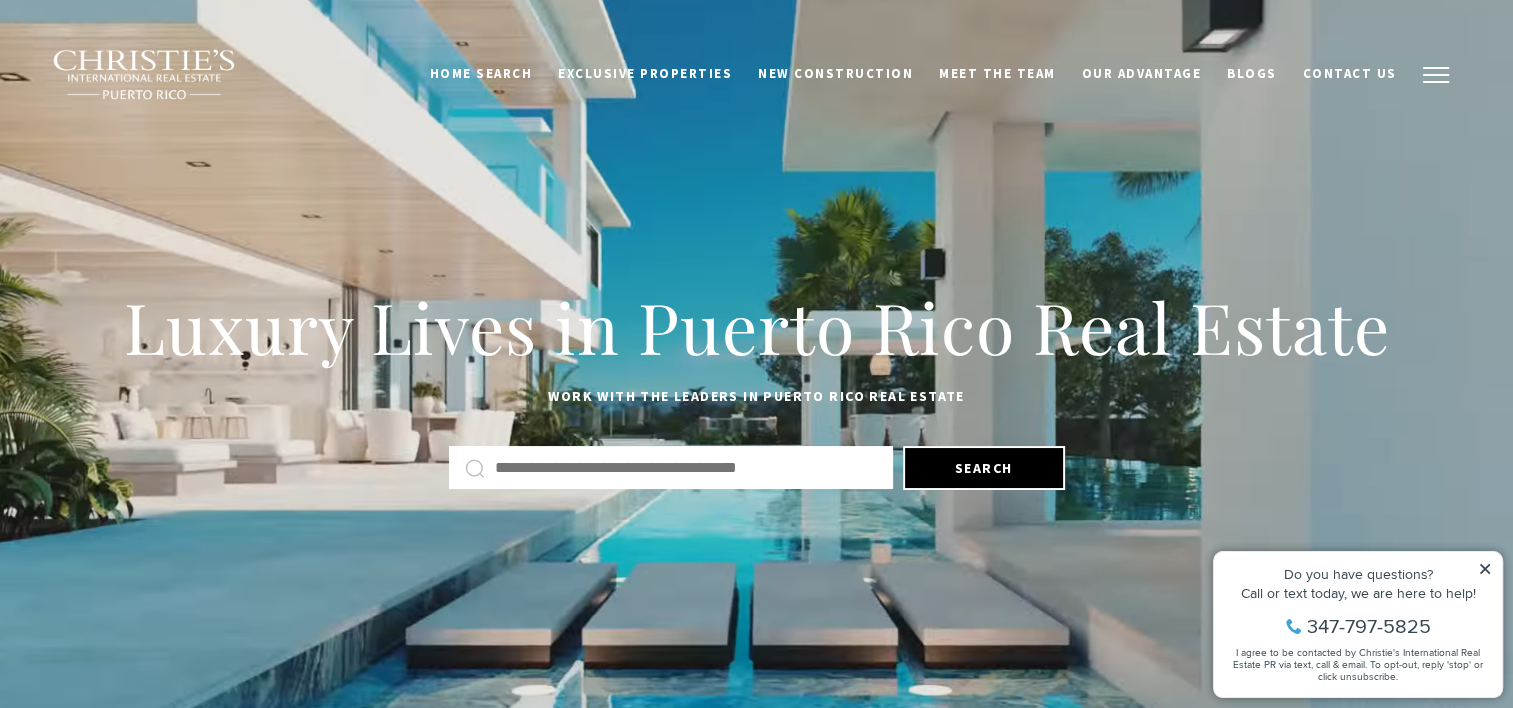 click at bounding box center (1436, 75) 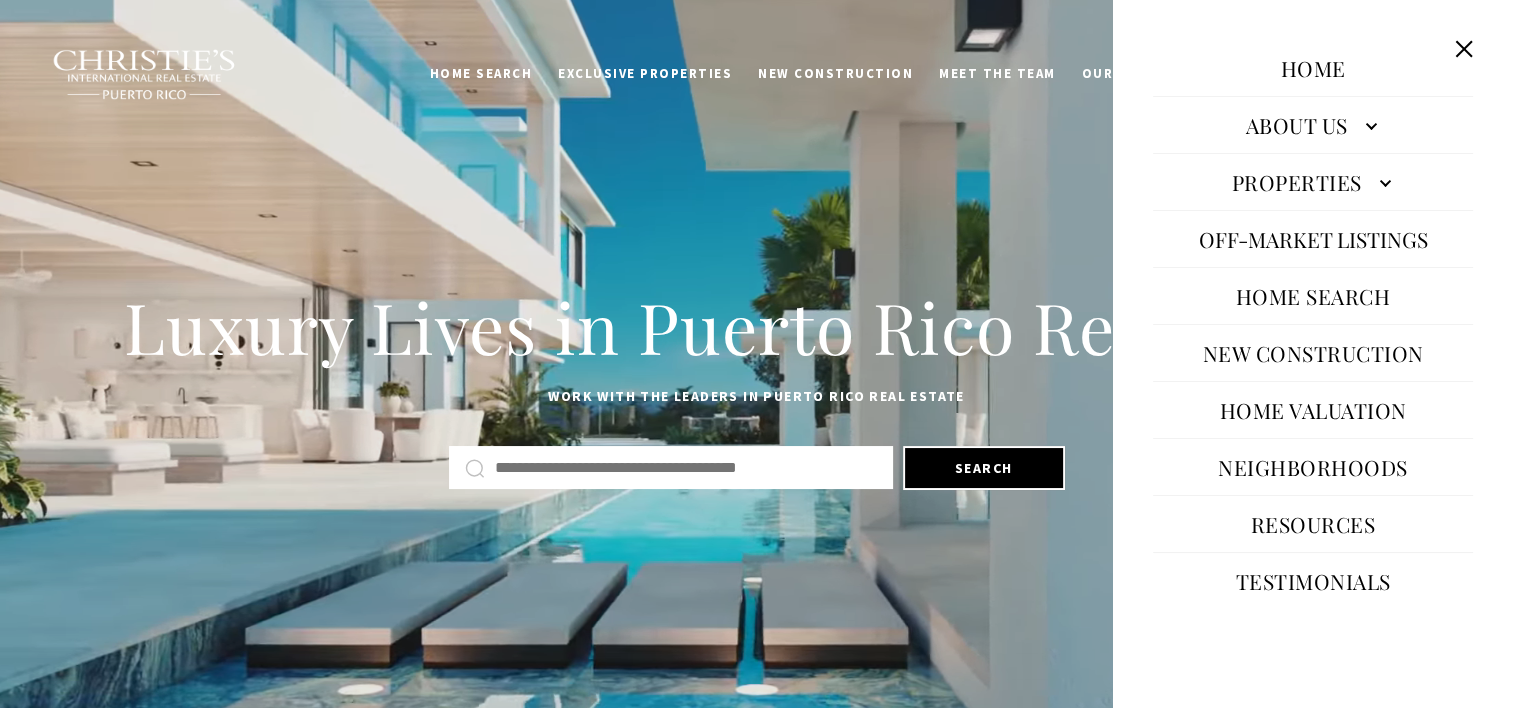 click on "Properties" at bounding box center (1313, 125) 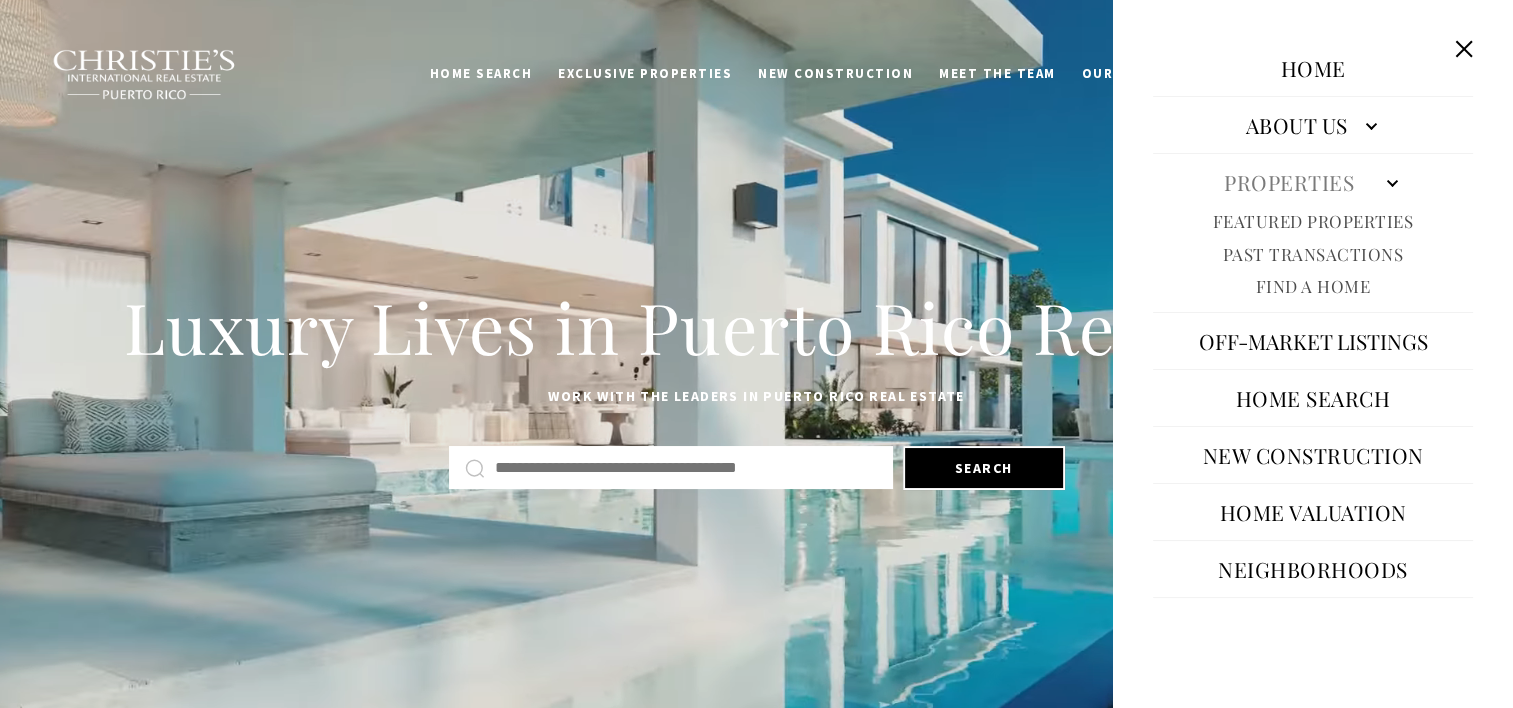click at bounding box center [686, 468] 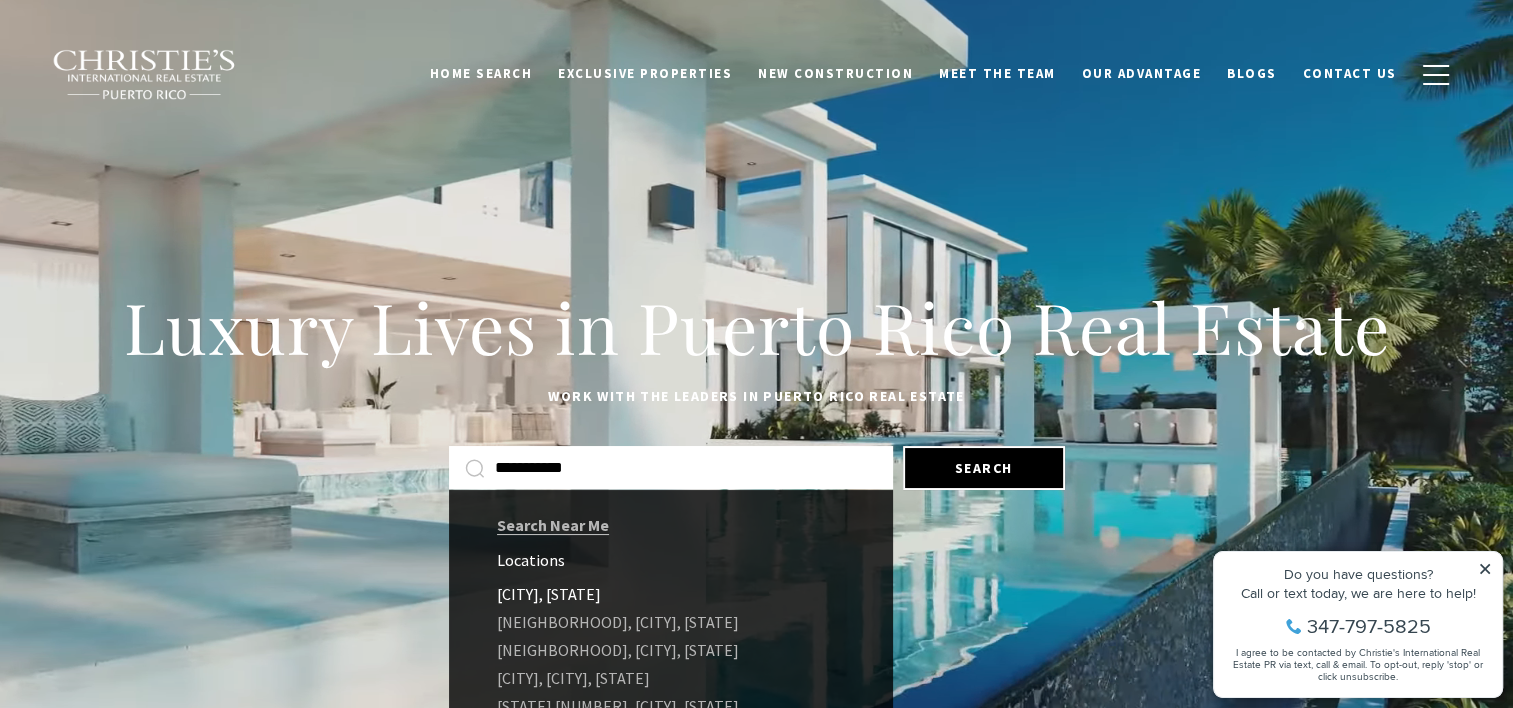 type on "**********" 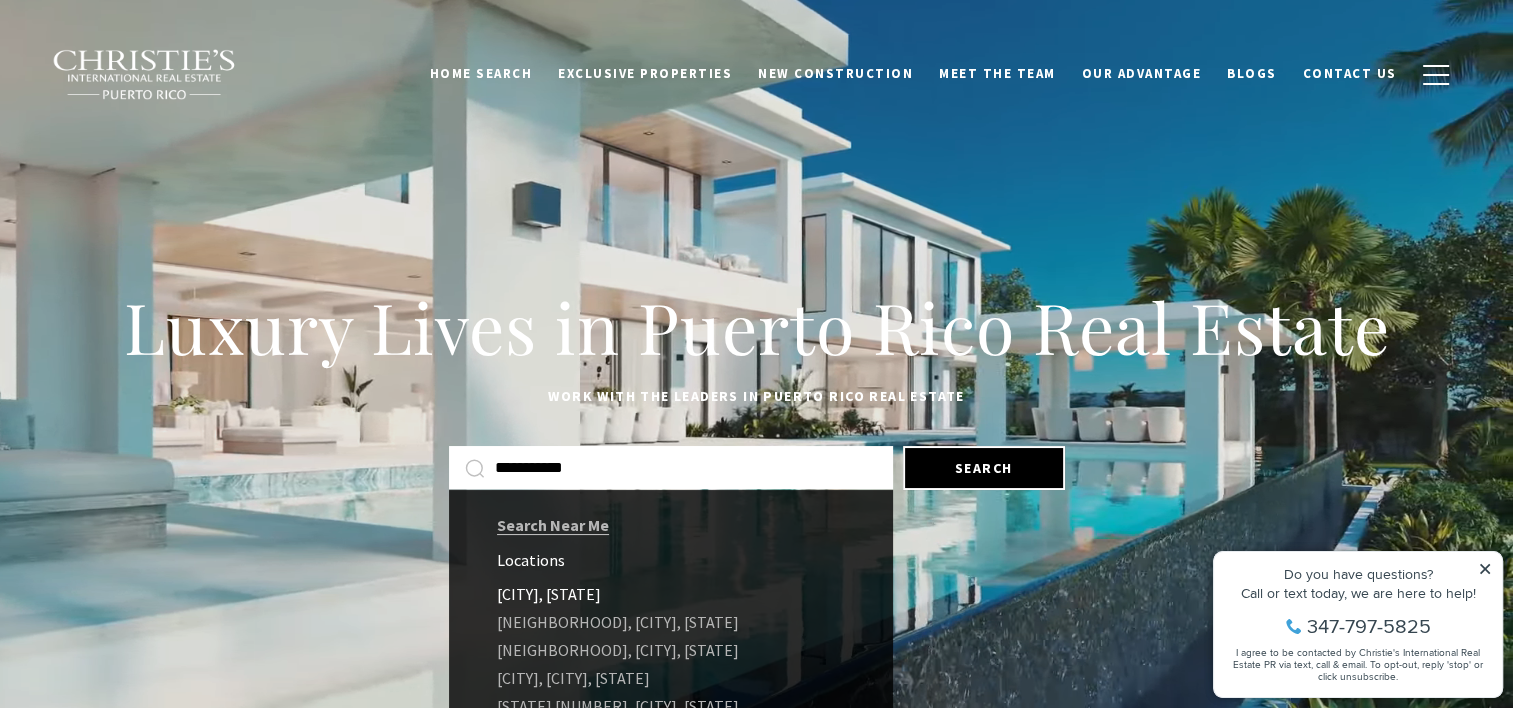 click on "Bayamón, Puerto Rico" at bounding box center [671, 594] 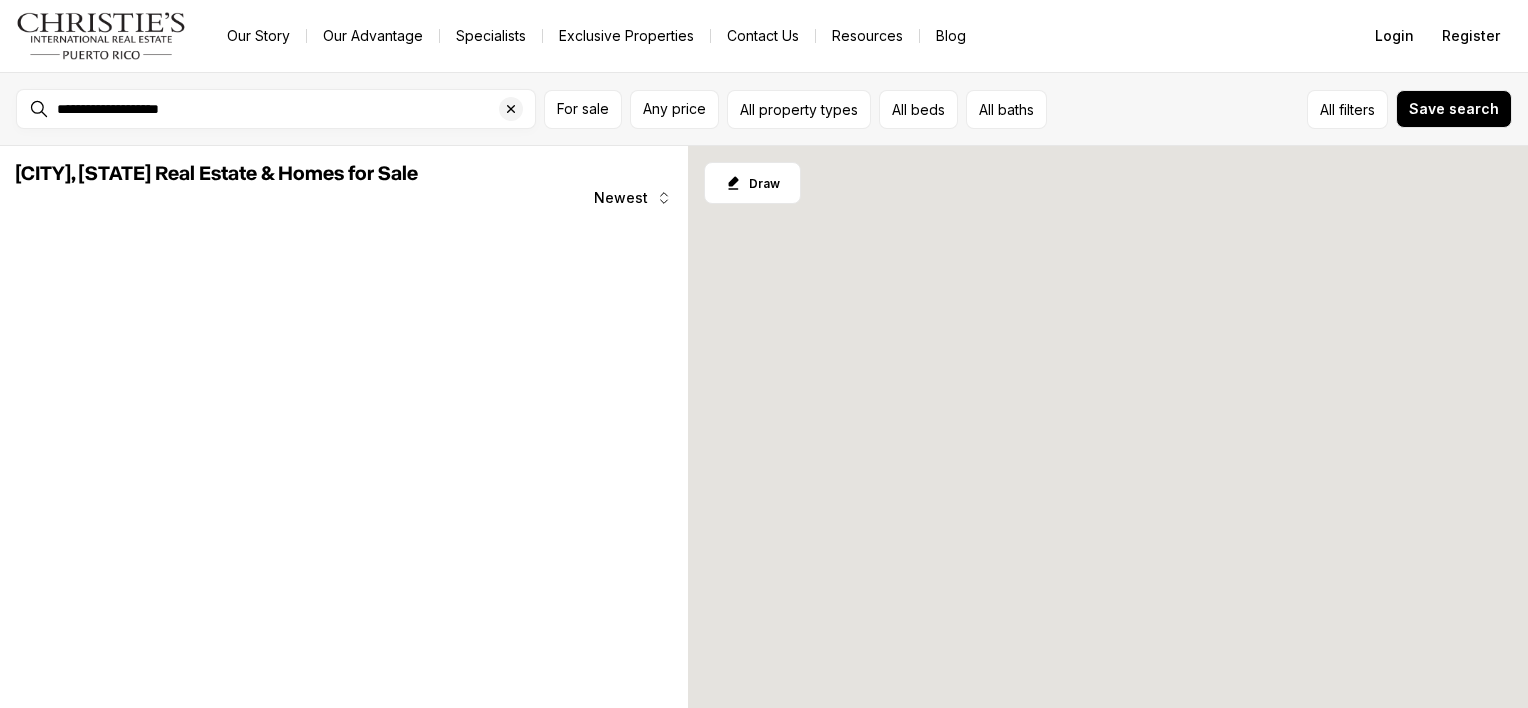 scroll, scrollTop: 0, scrollLeft: 0, axis: both 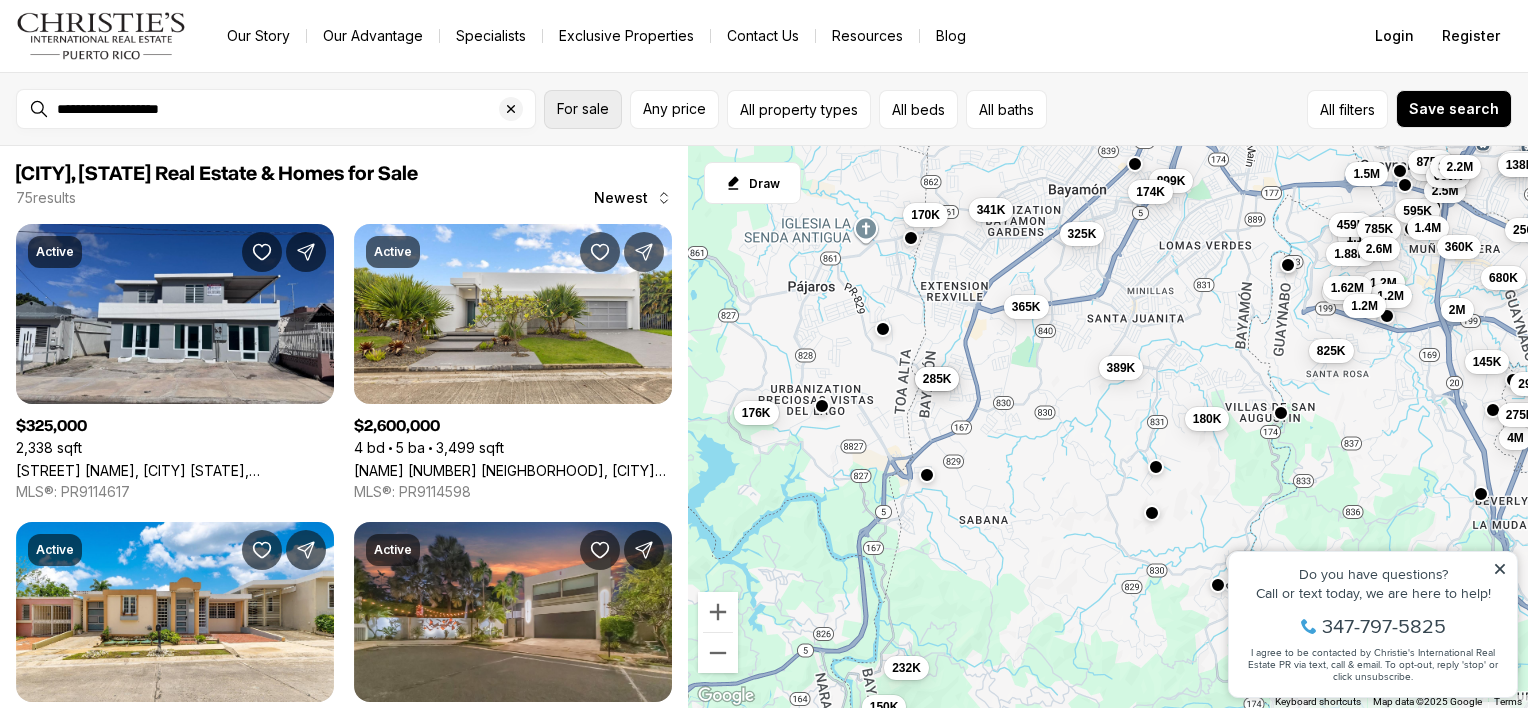 click on "For sale" at bounding box center [583, 109] 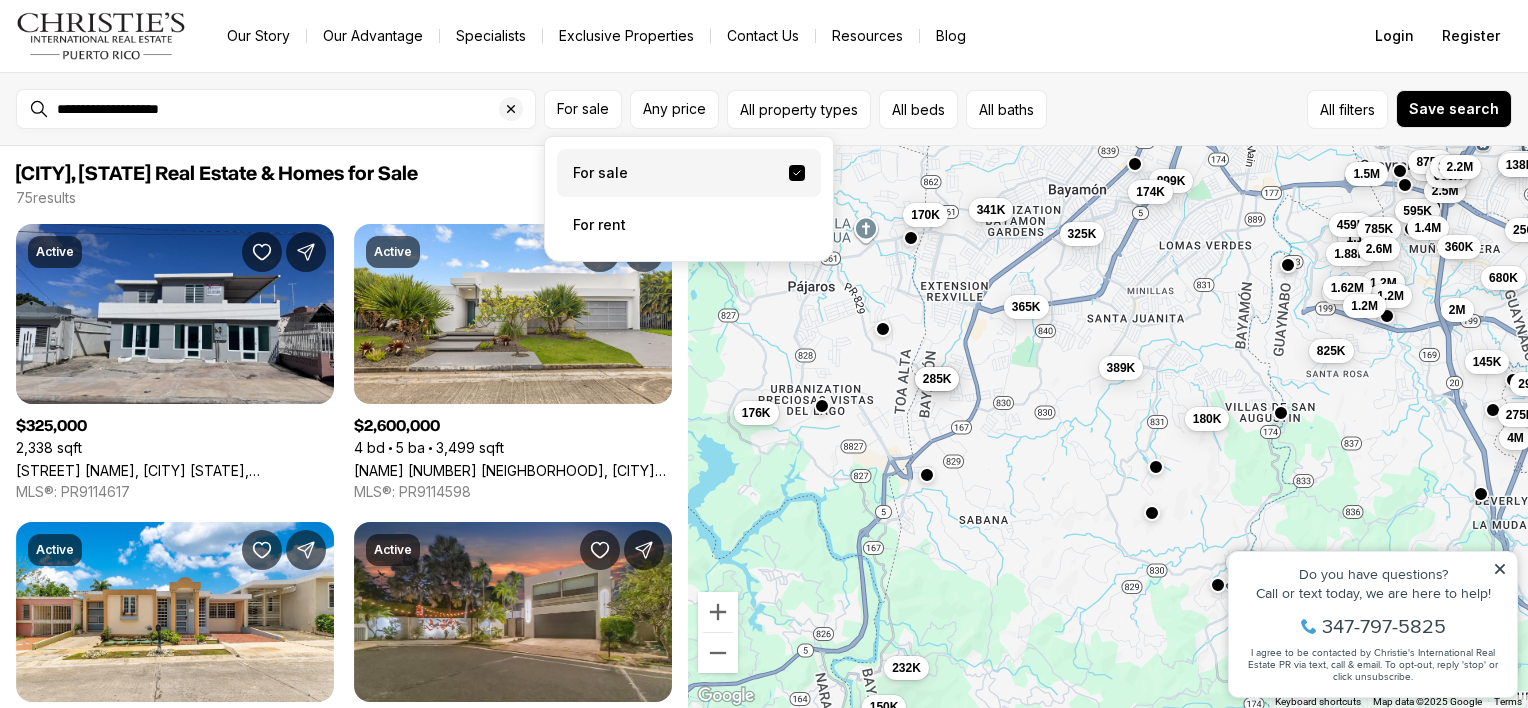 click on "For sale" at bounding box center (689, 173) 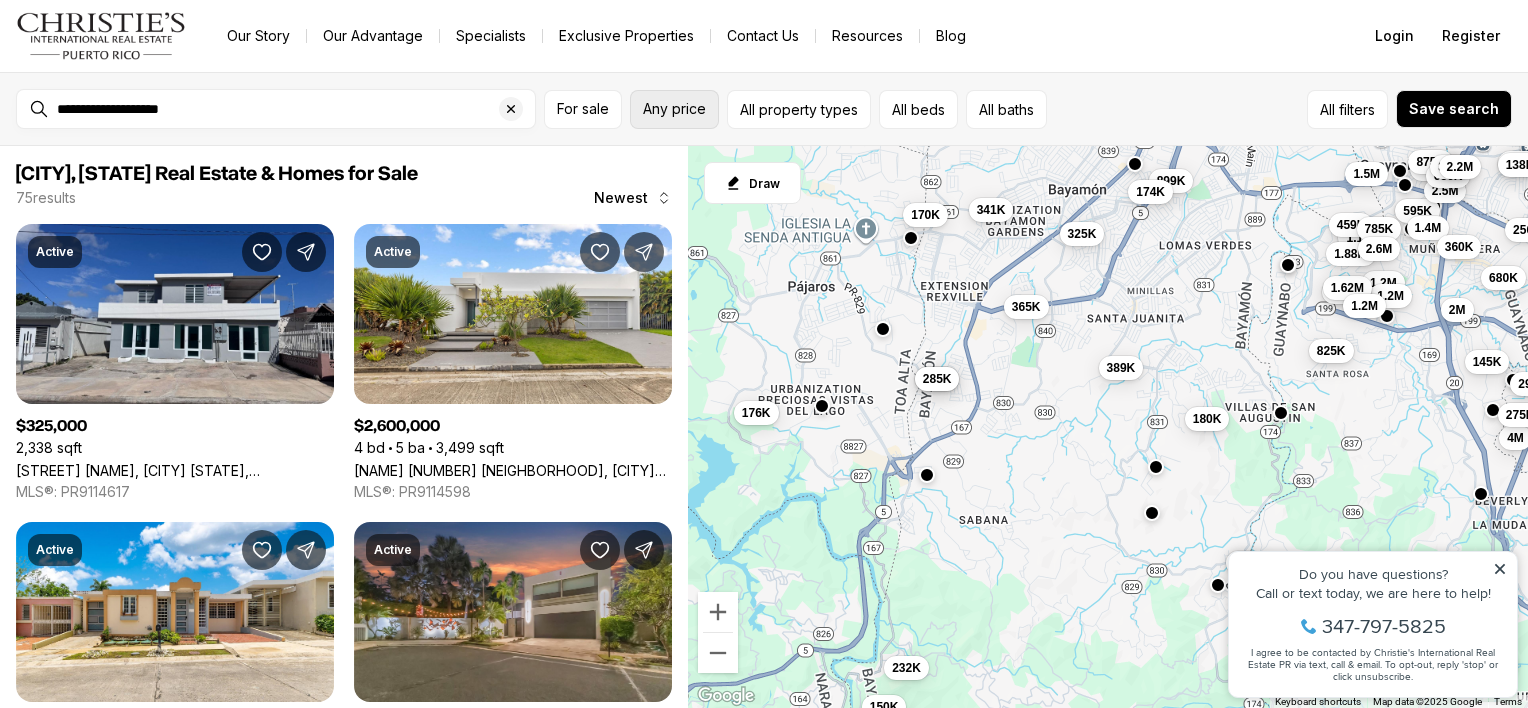 click on "Any price" at bounding box center (583, 109) 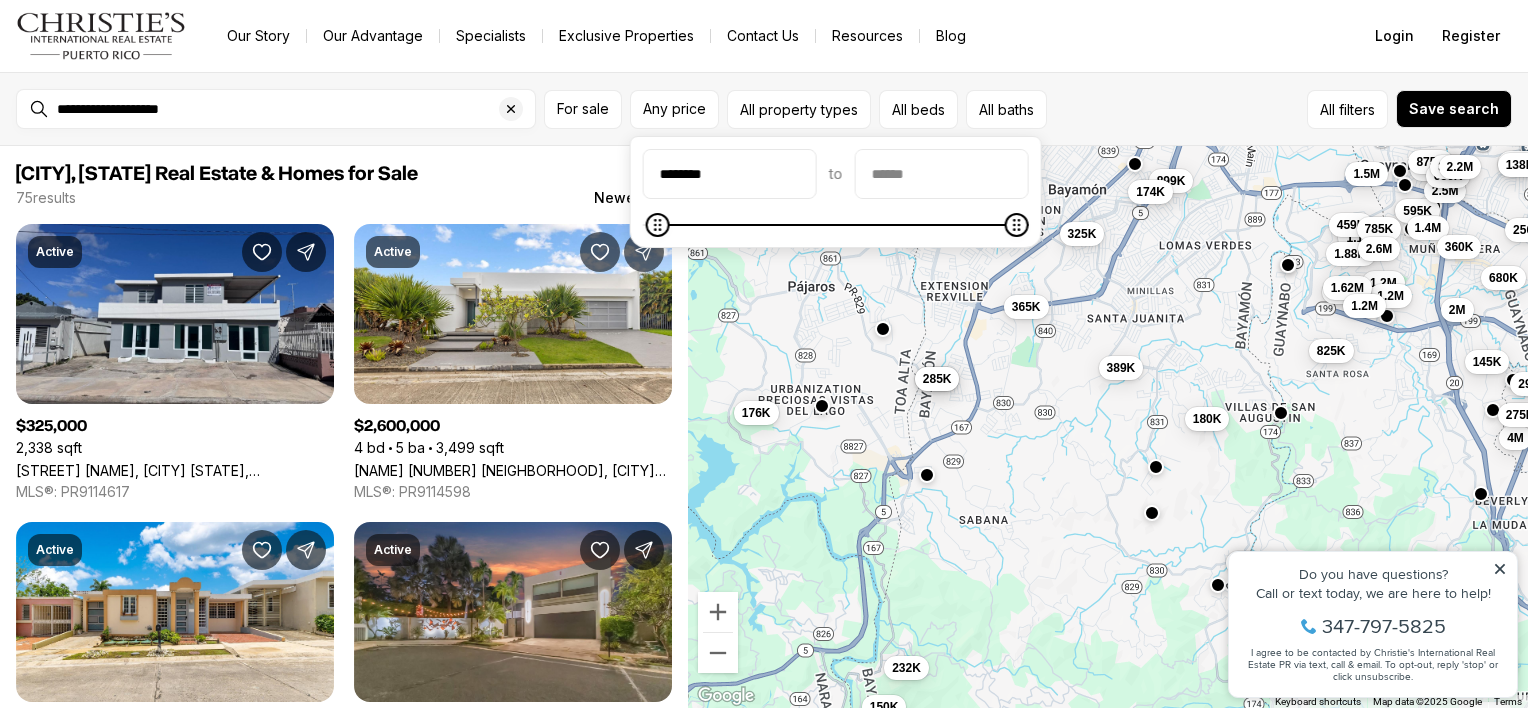 type on "********" 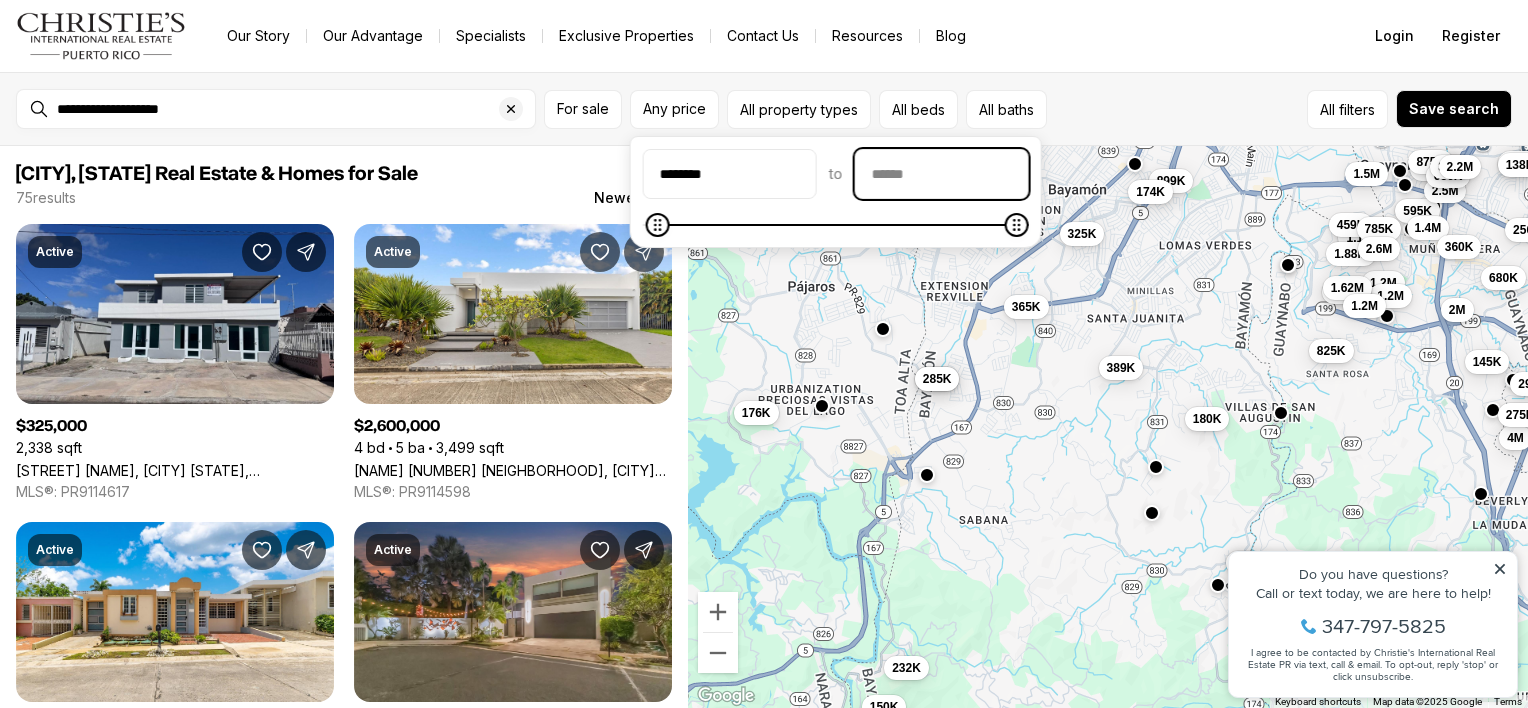 click at bounding box center (942, 174) 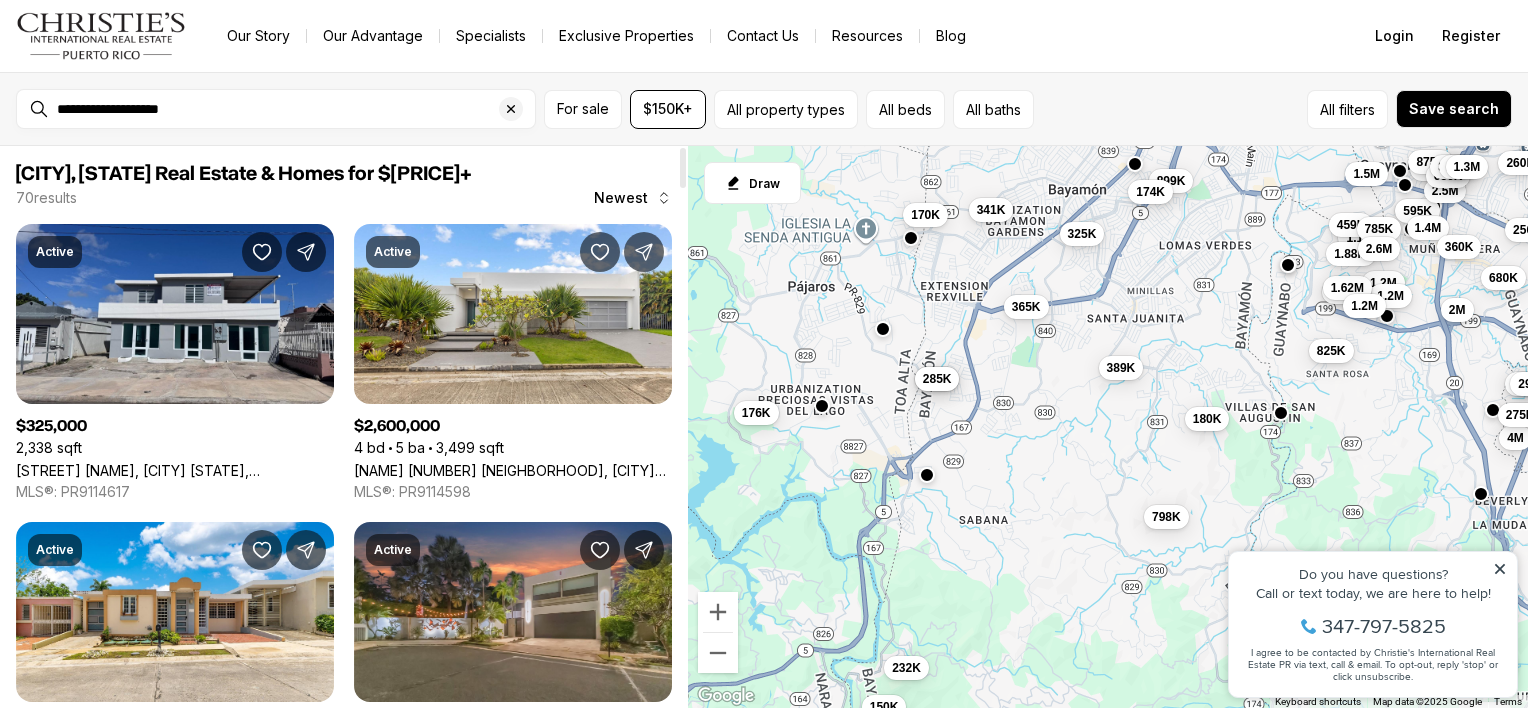 click on "Bayamón, Puerto Rico Real Estate & Homes for $150K+" at bounding box center [344, 174] 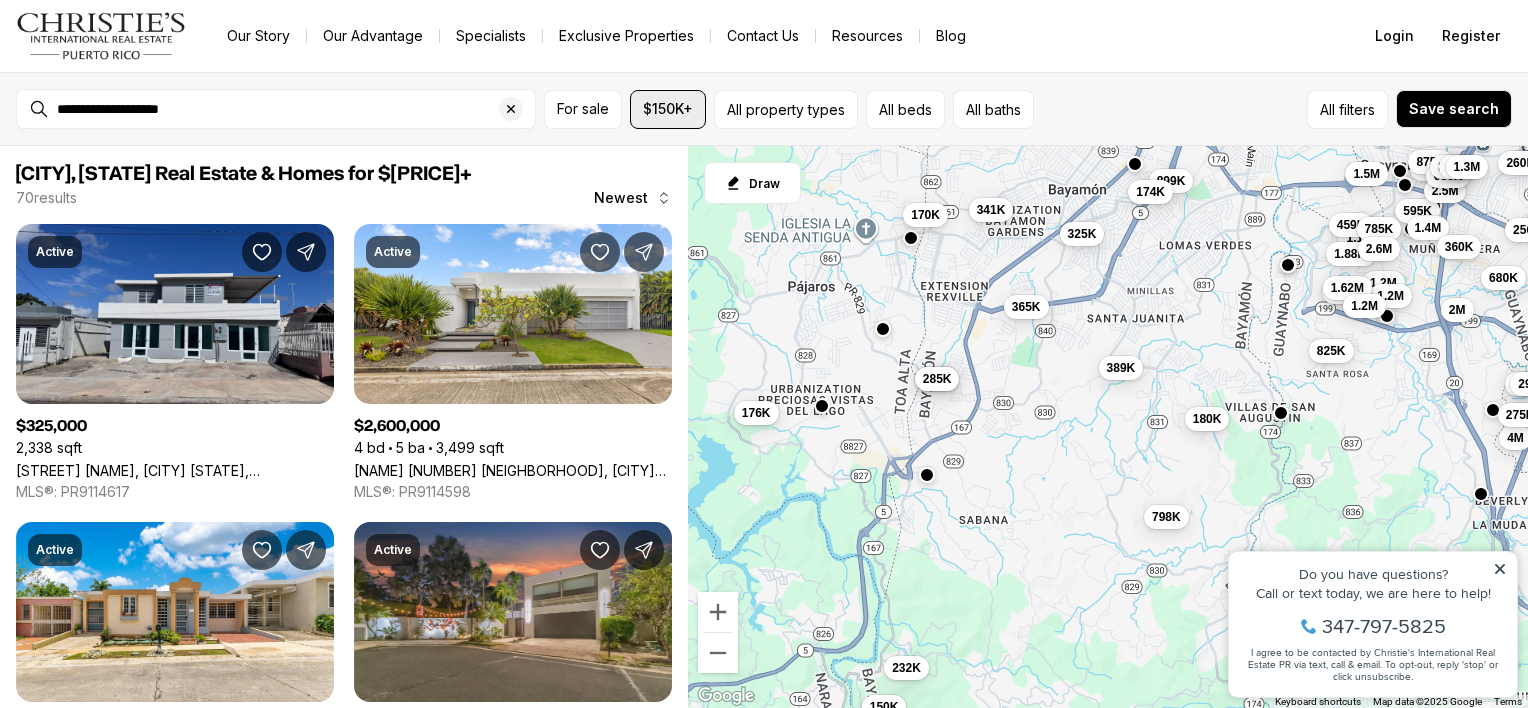 click on "$150K+" at bounding box center (583, 109) 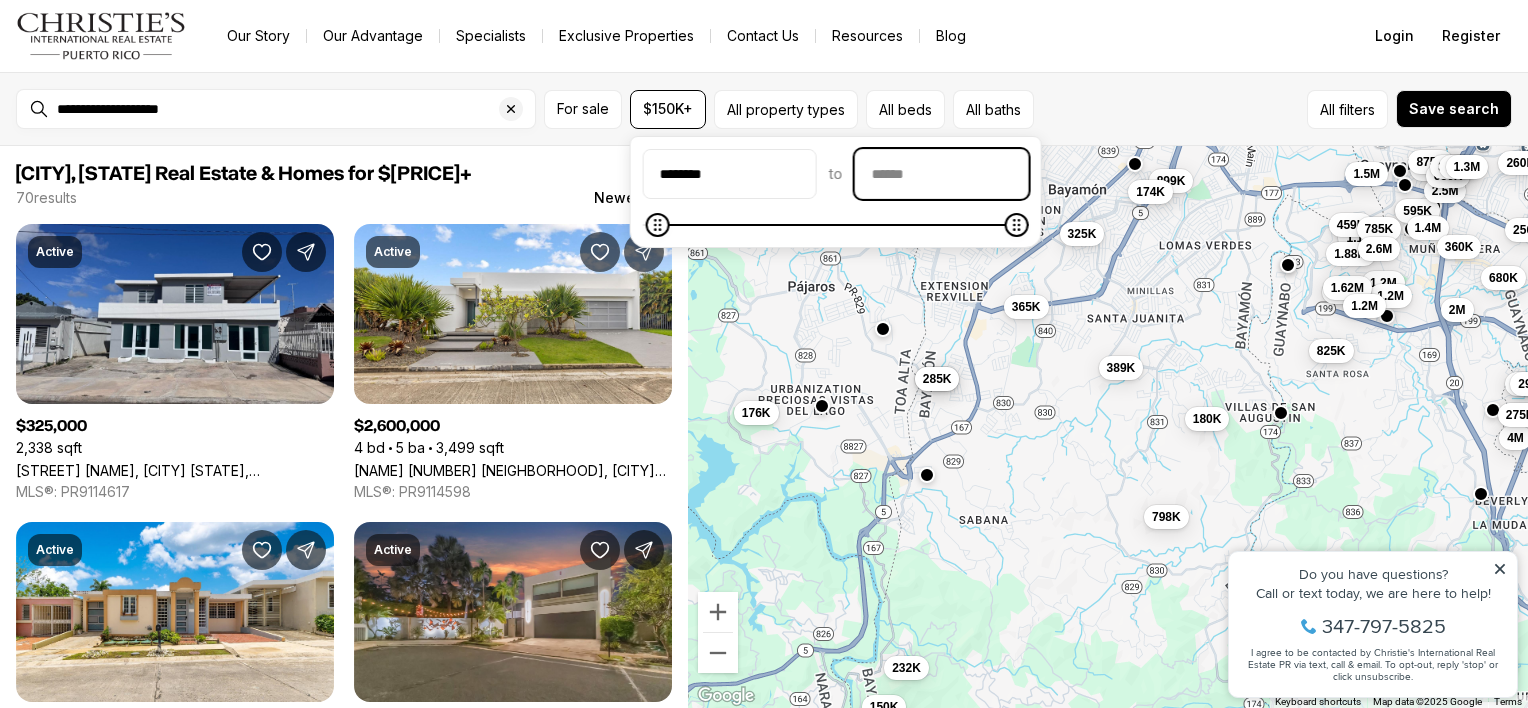 click at bounding box center (942, 174) 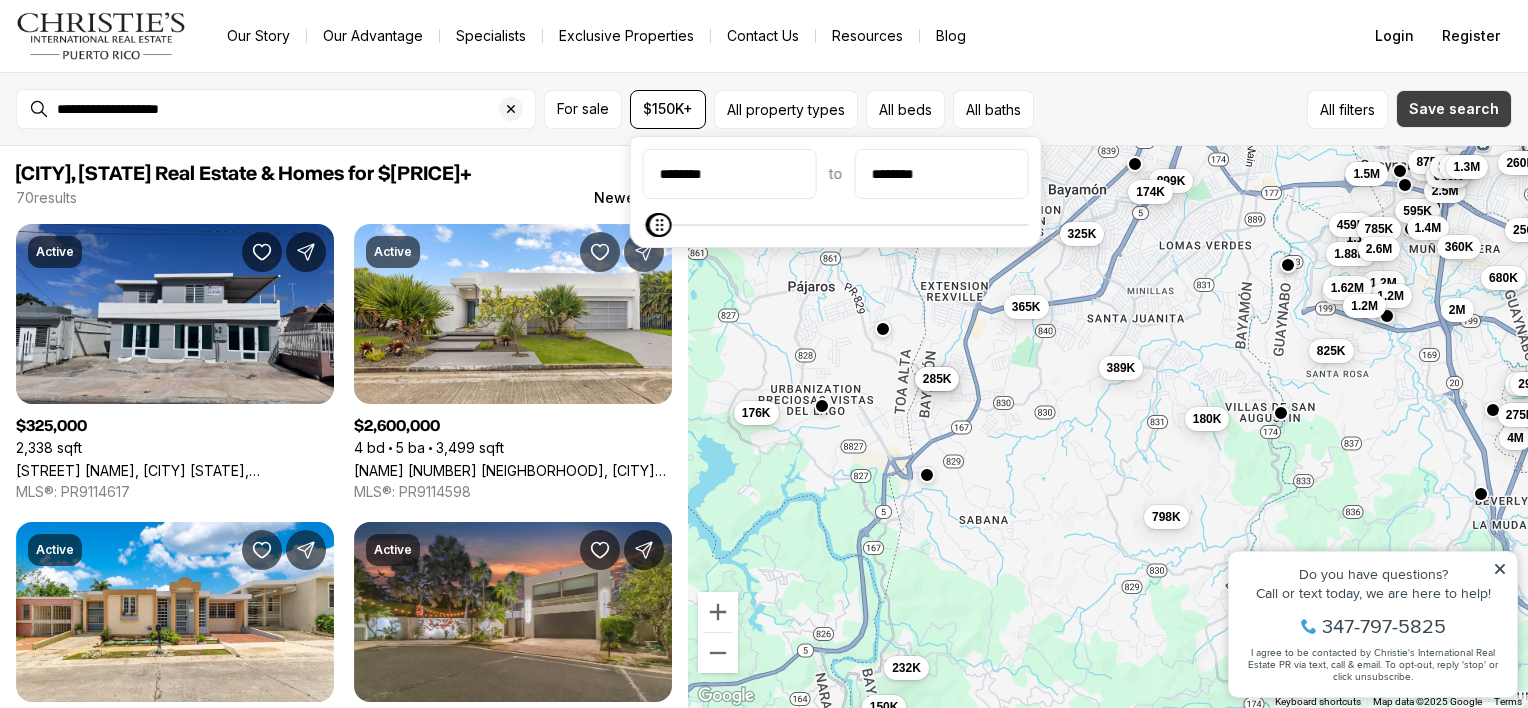 click on "Save search" at bounding box center (1454, 109) 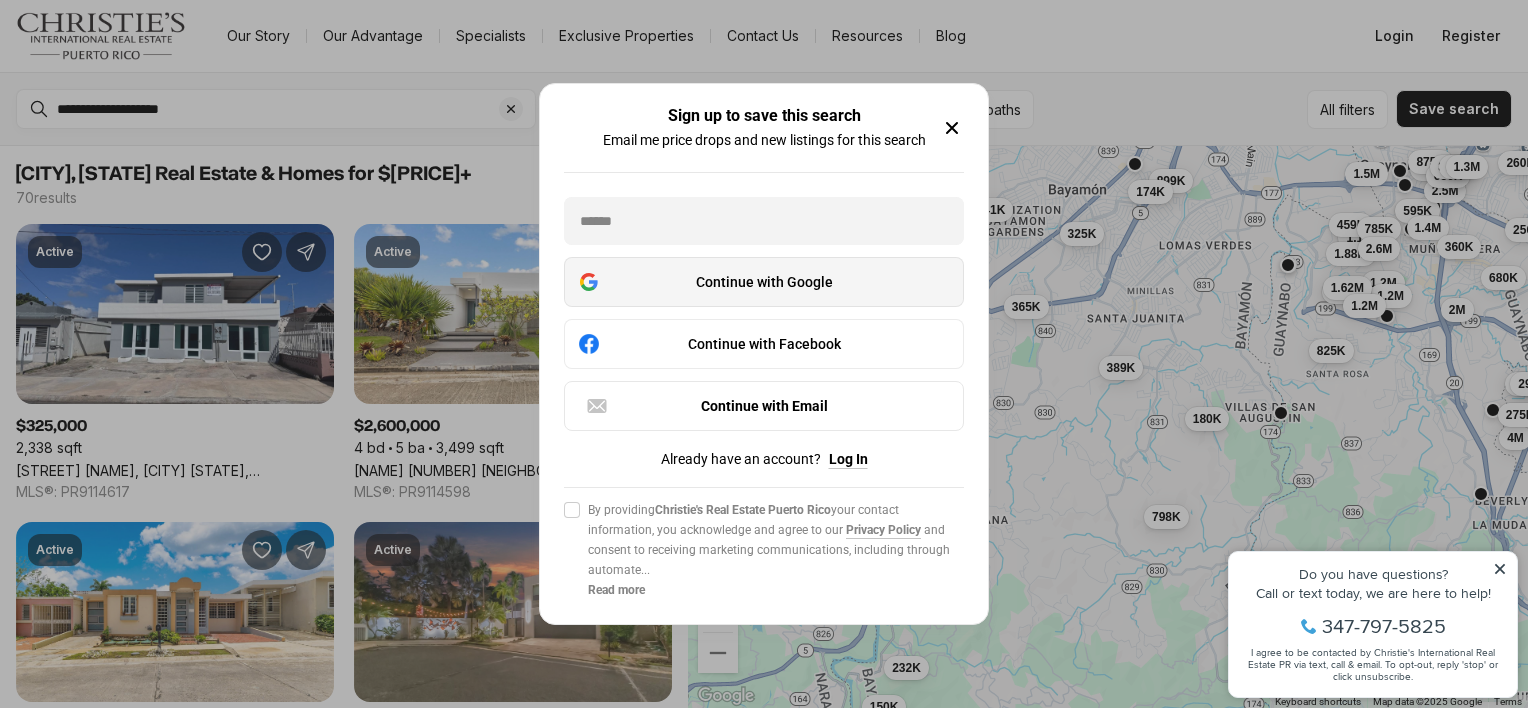 click on "Continue with Google" at bounding box center [764, 282] 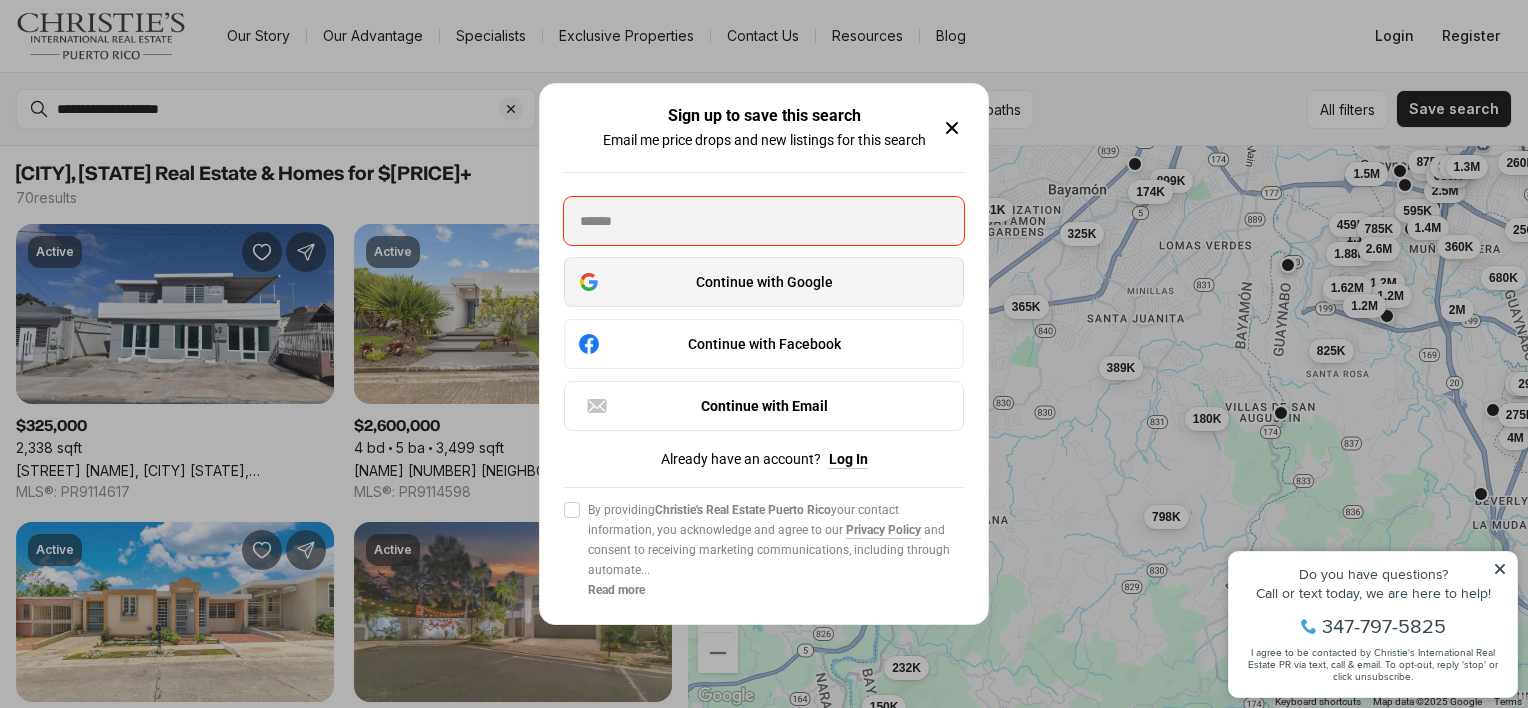 click on "Continue with Google" at bounding box center [764, 282] 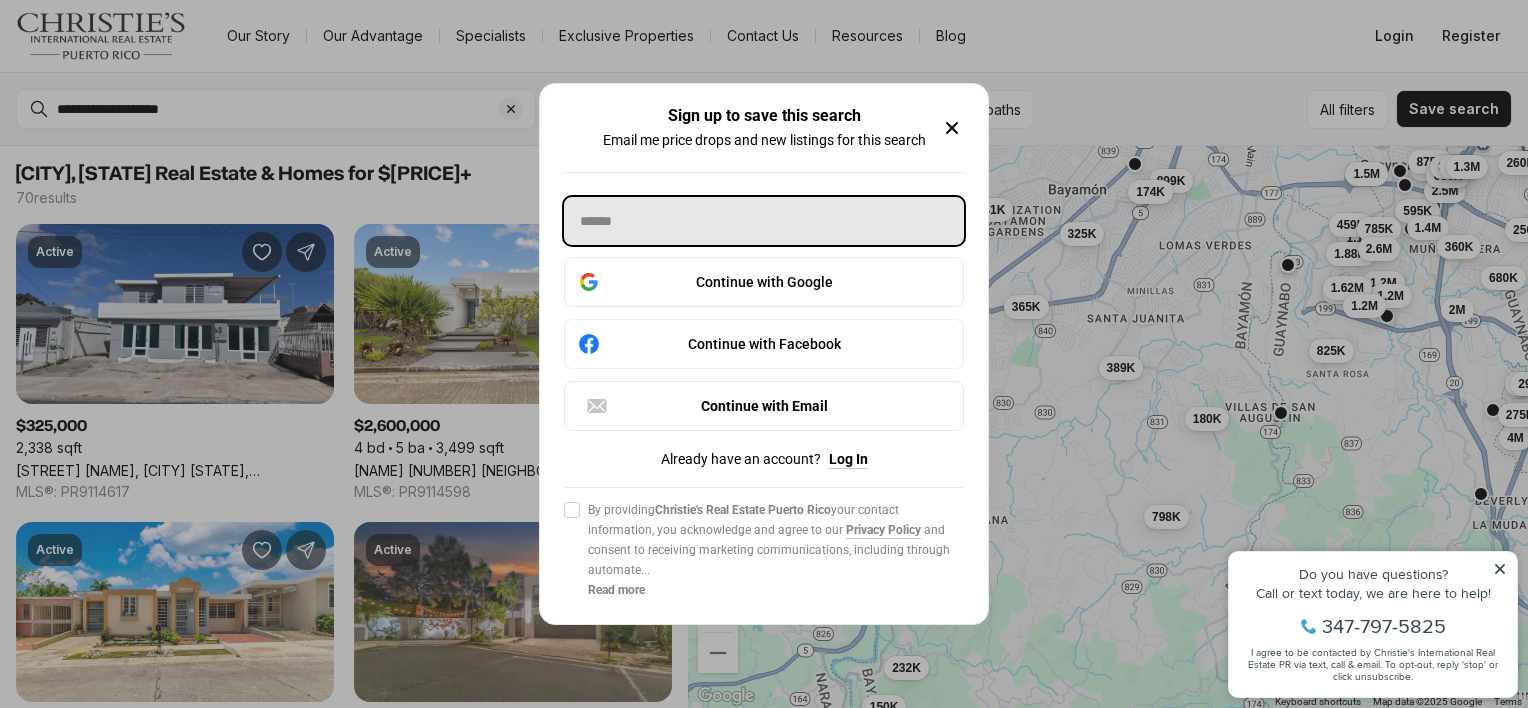 click at bounding box center (764, 221) 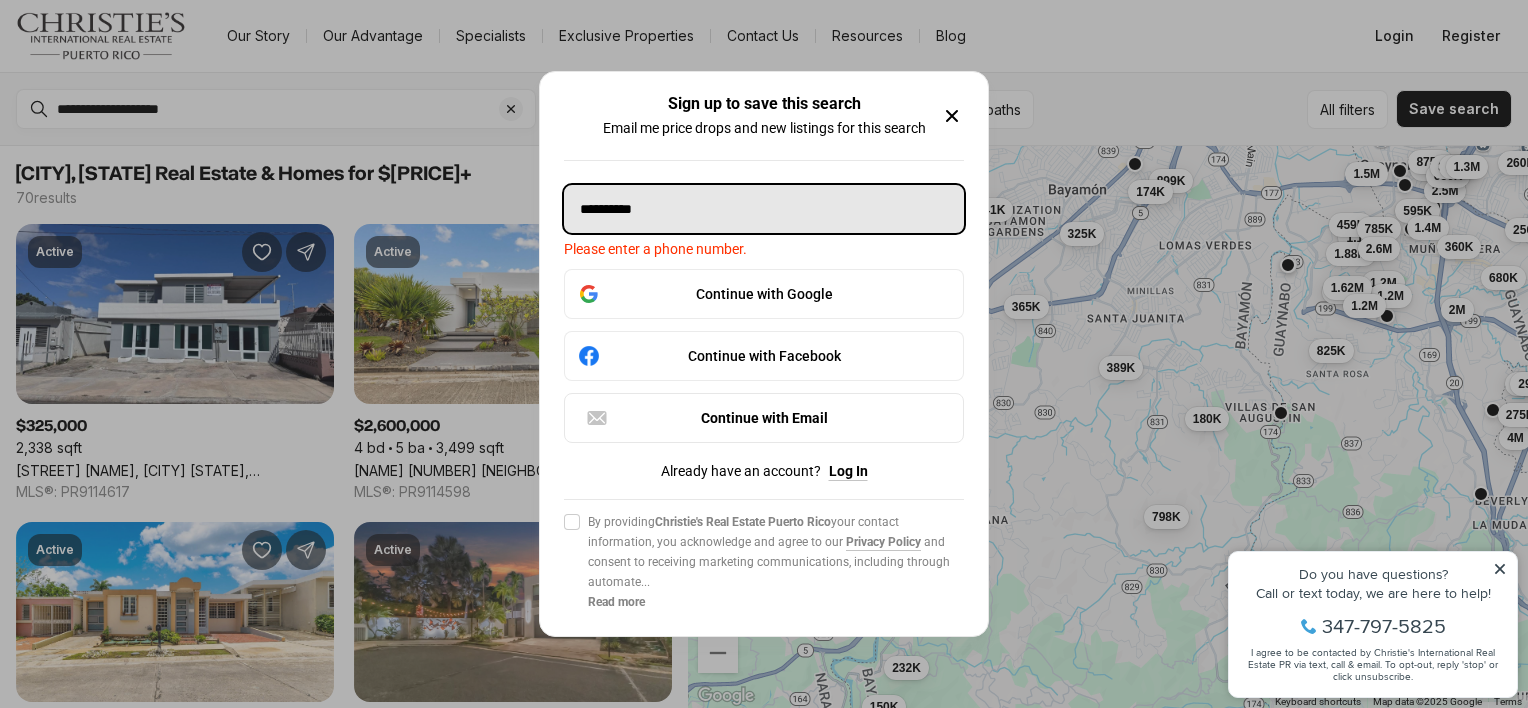 click on "**********" at bounding box center [764, 209] 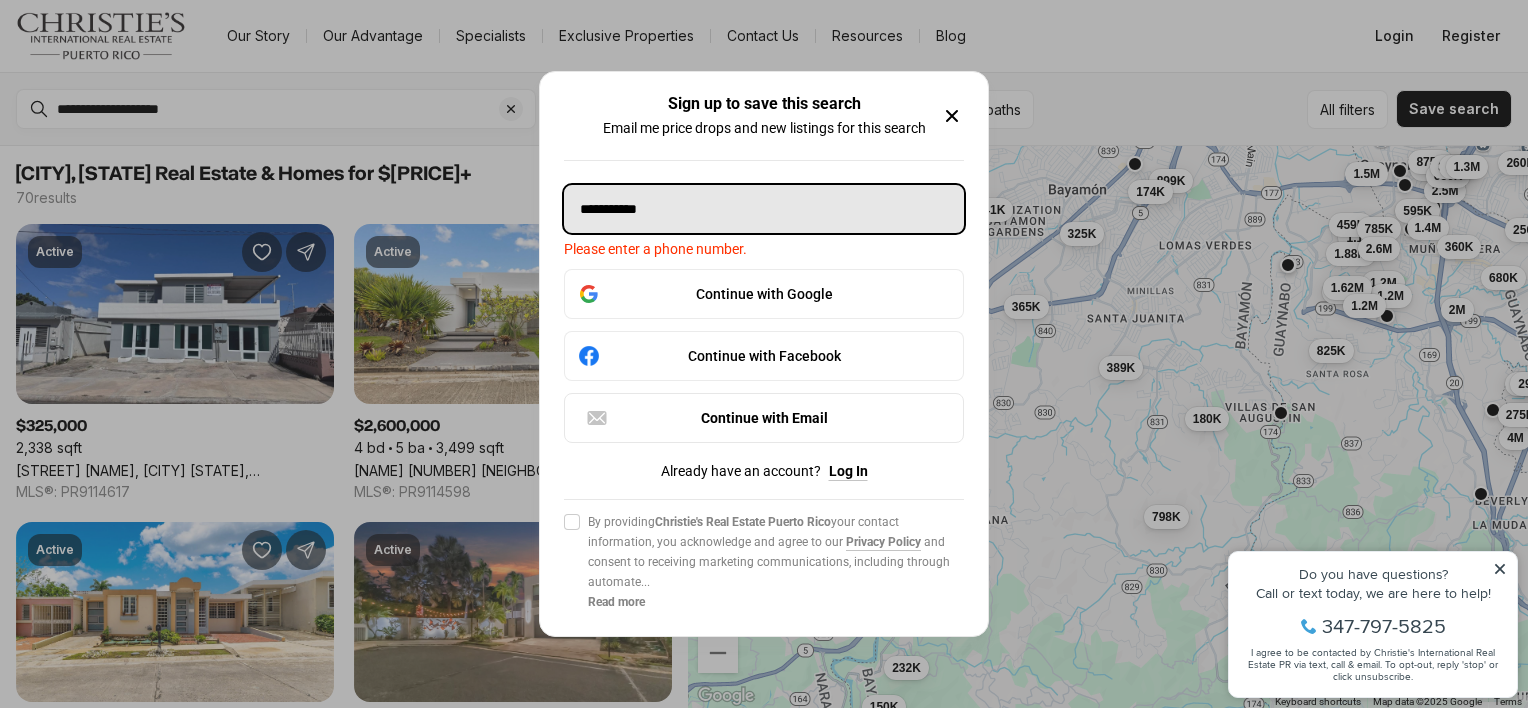 click on "**********" at bounding box center (764, 209) 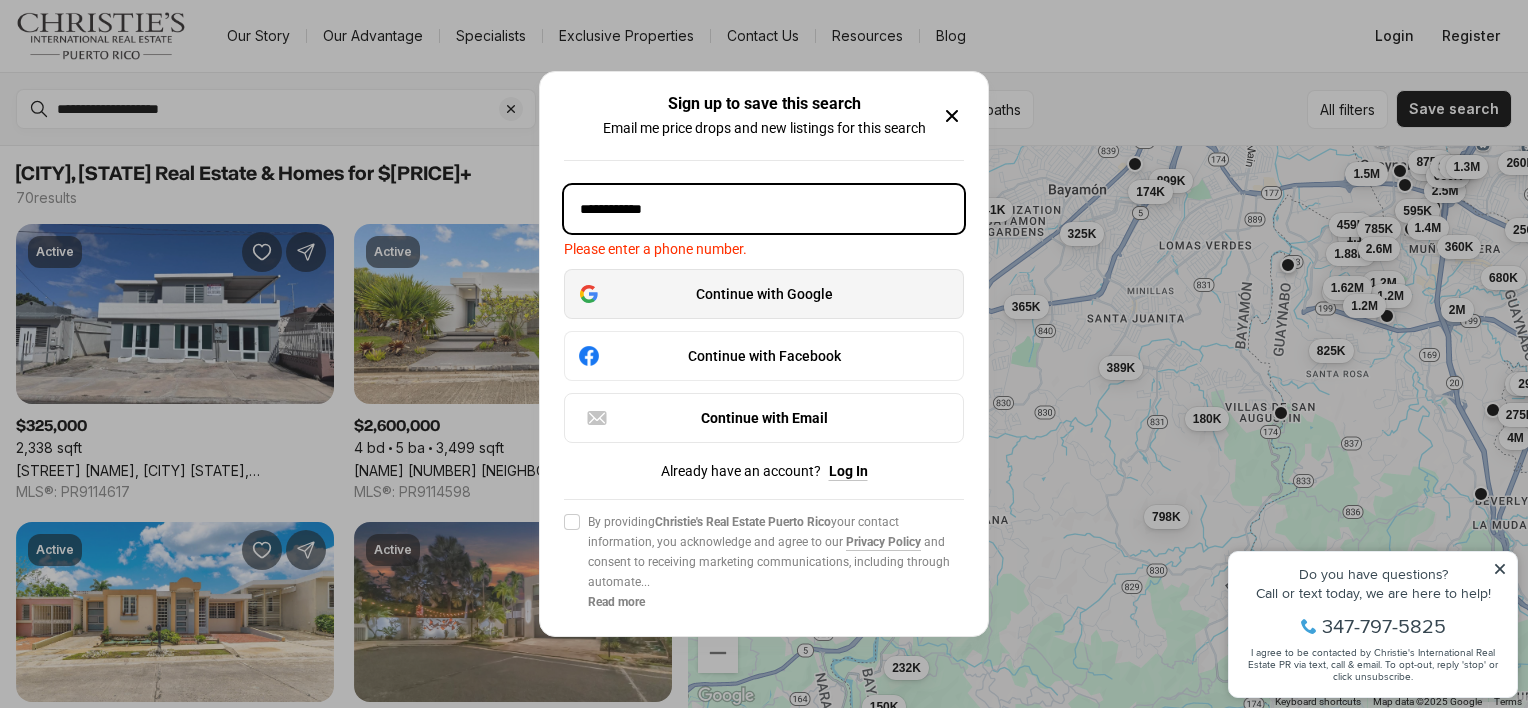 type on "**********" 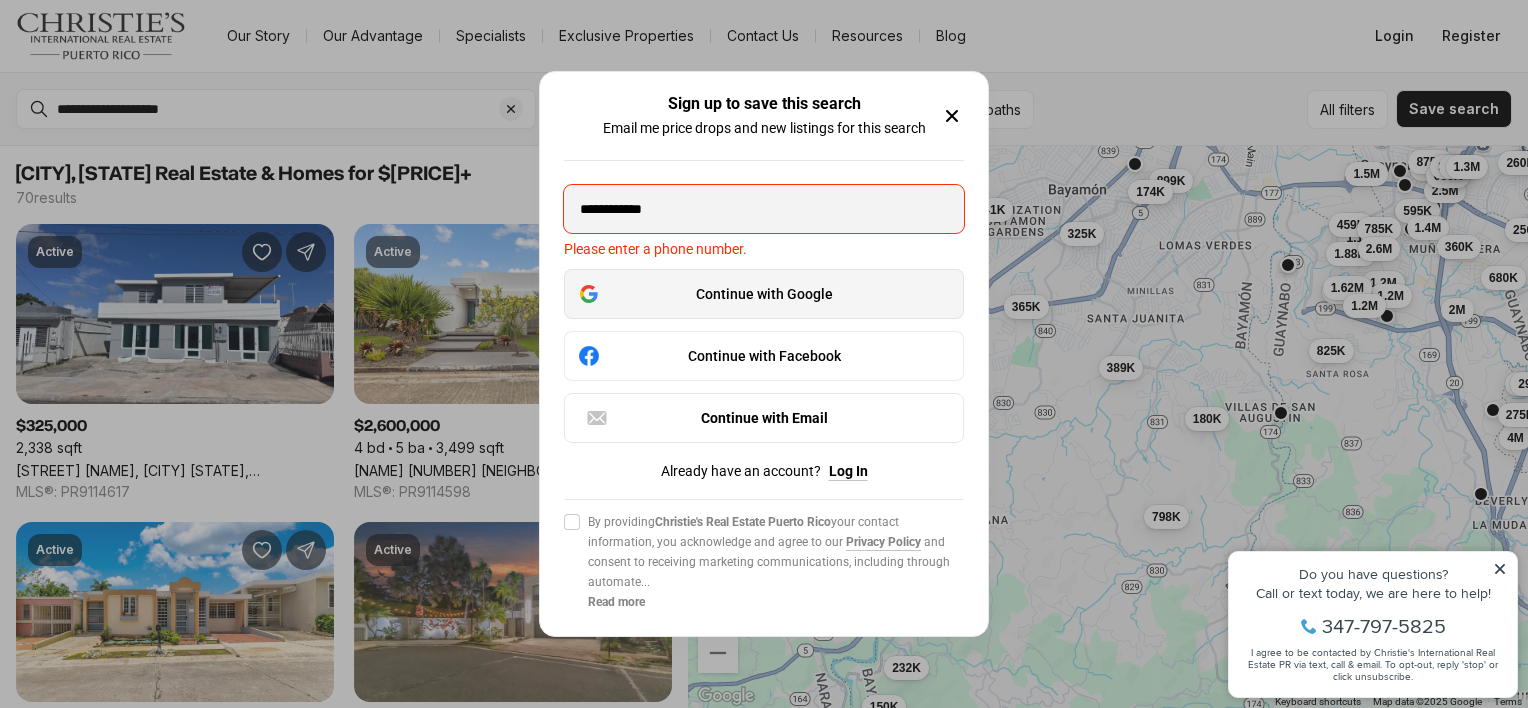 click on "Continue with Google" at bounding box center [764, 294] 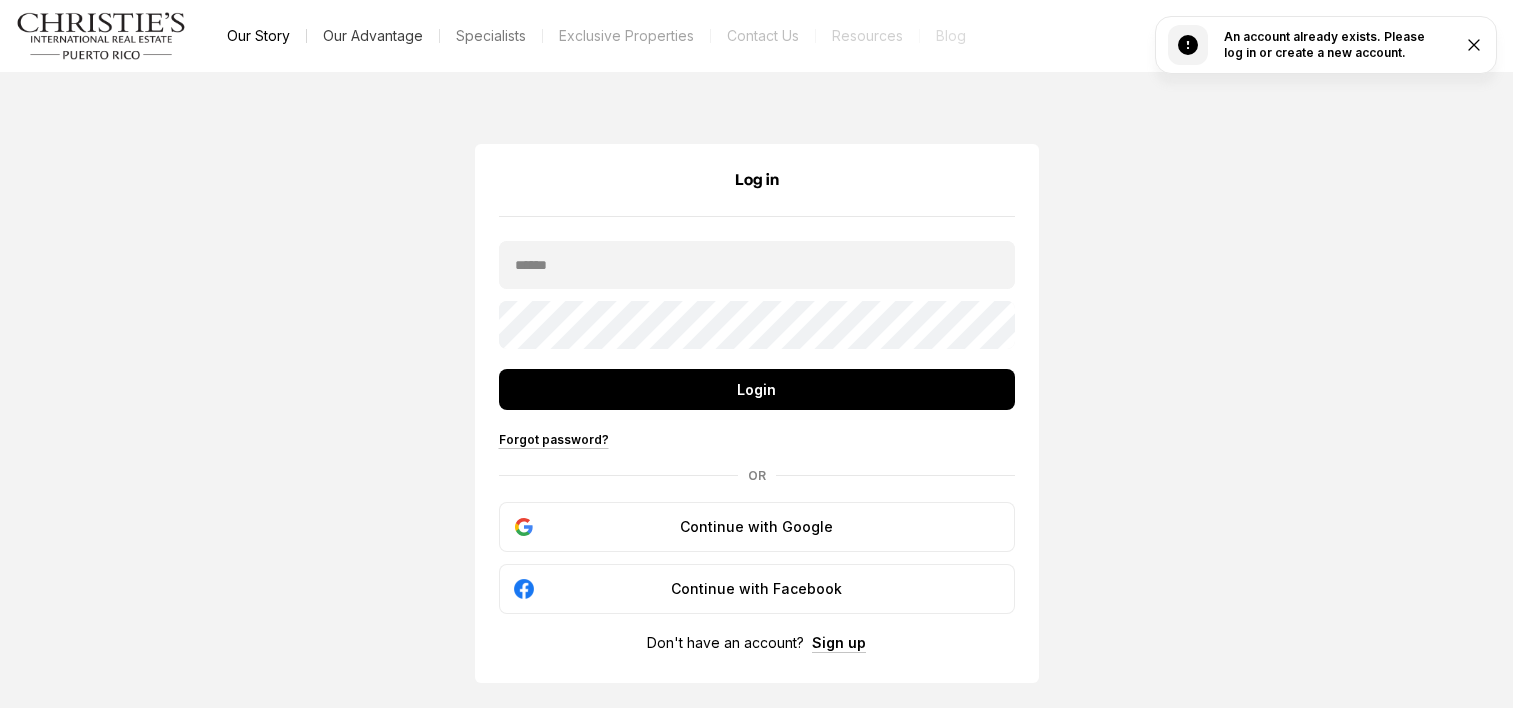 scroll, scrollTop: 0, scrollLeft: 0, axis: both 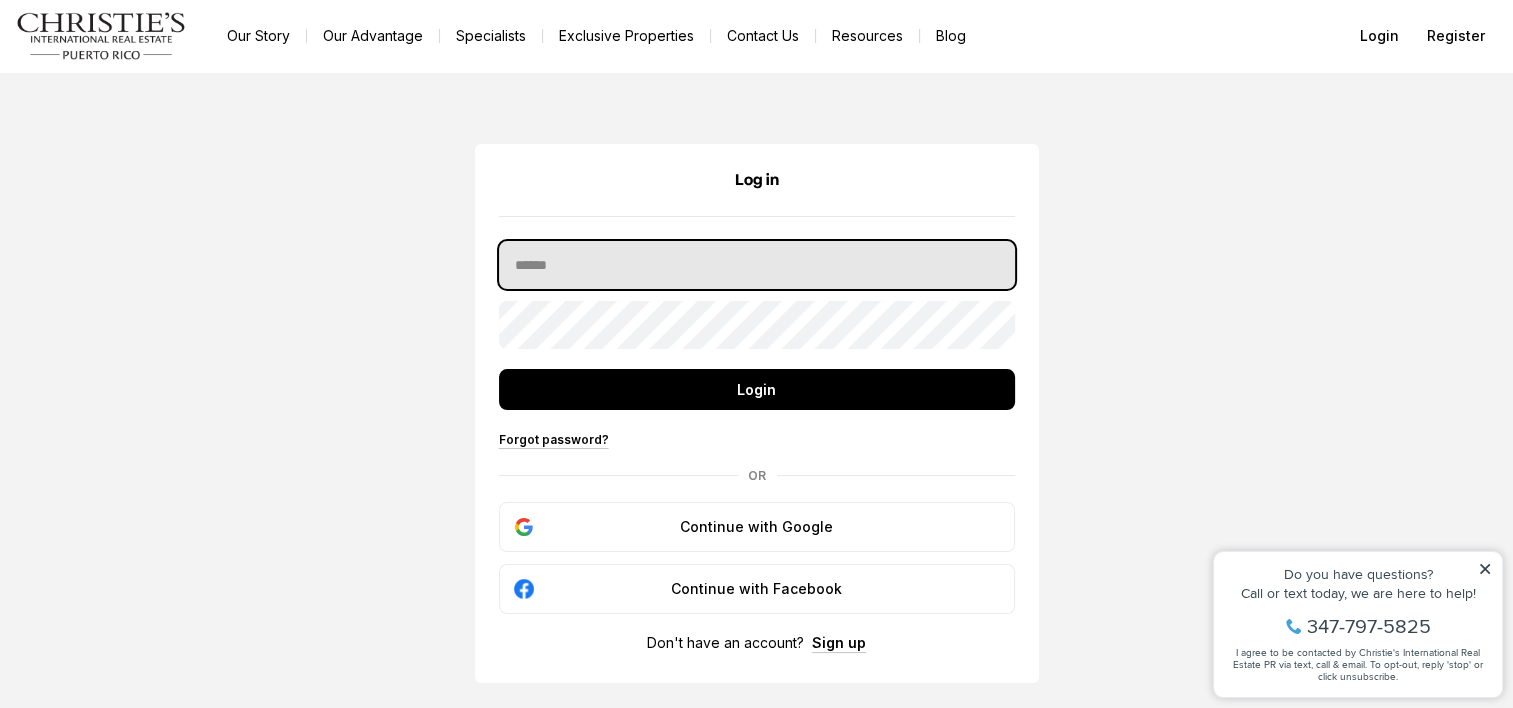 click at bounding box center (757, 265) 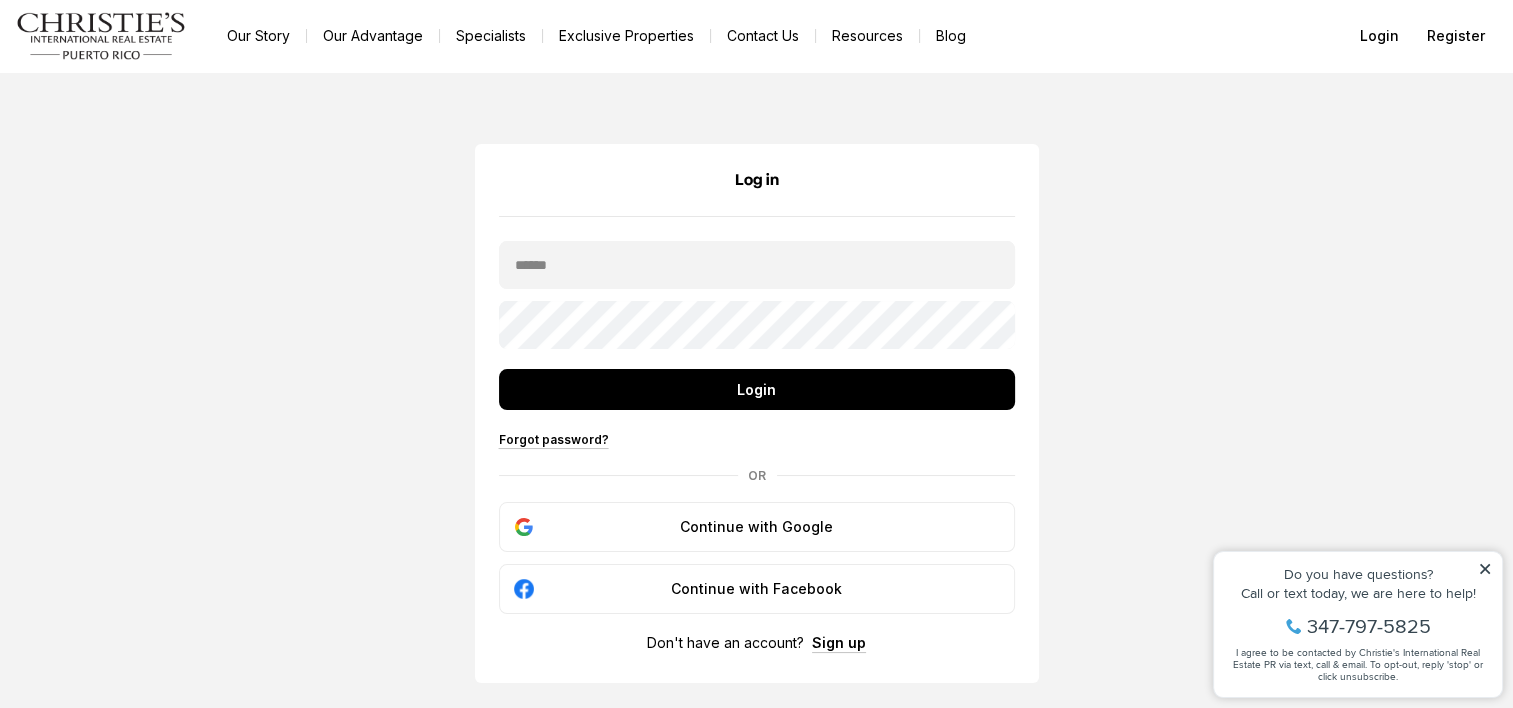 click on "Log in Login Forgot password? OR Continue with Google Continue with Facebook Don't have an account? Sign up" at bounding box center (756, 413) 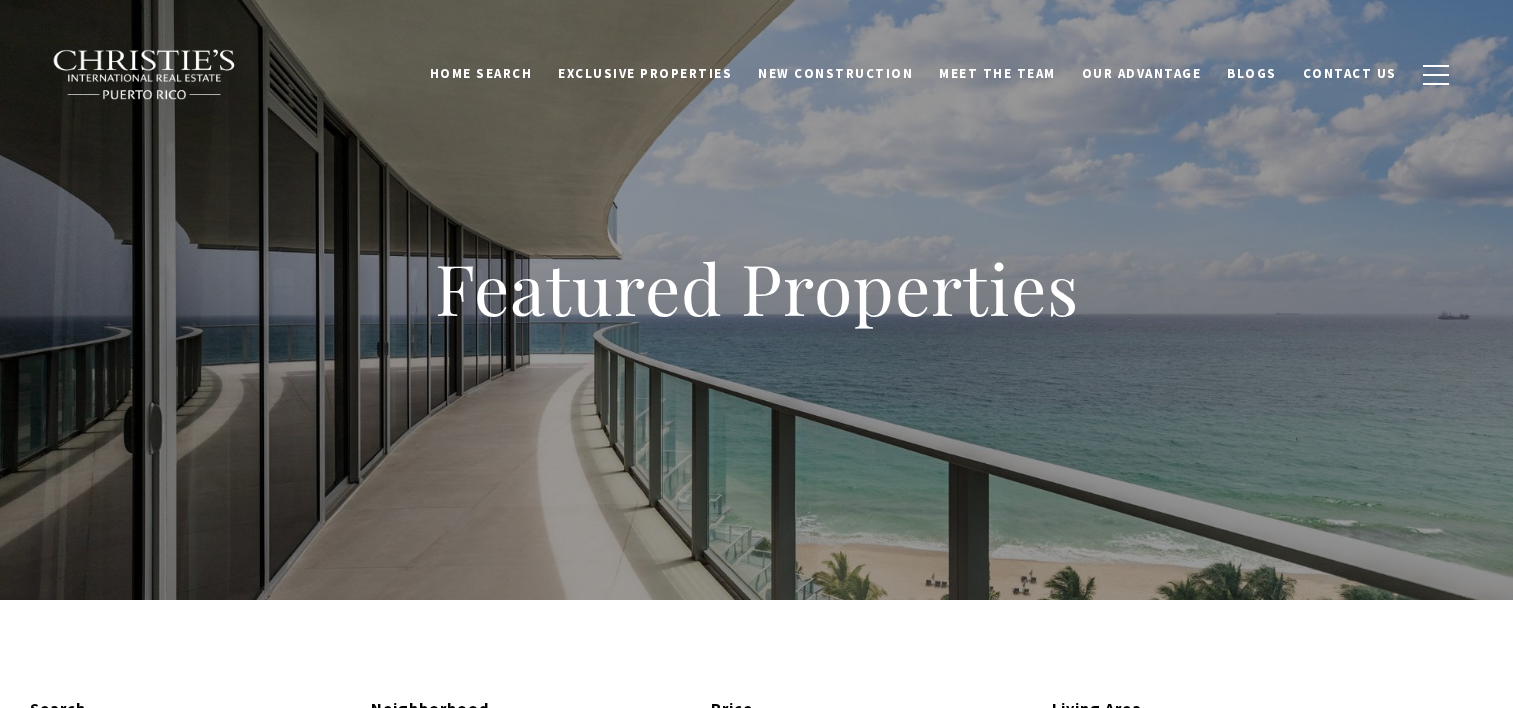 scroll, scrollTop: 0, scrollLeft: 0, axis: both 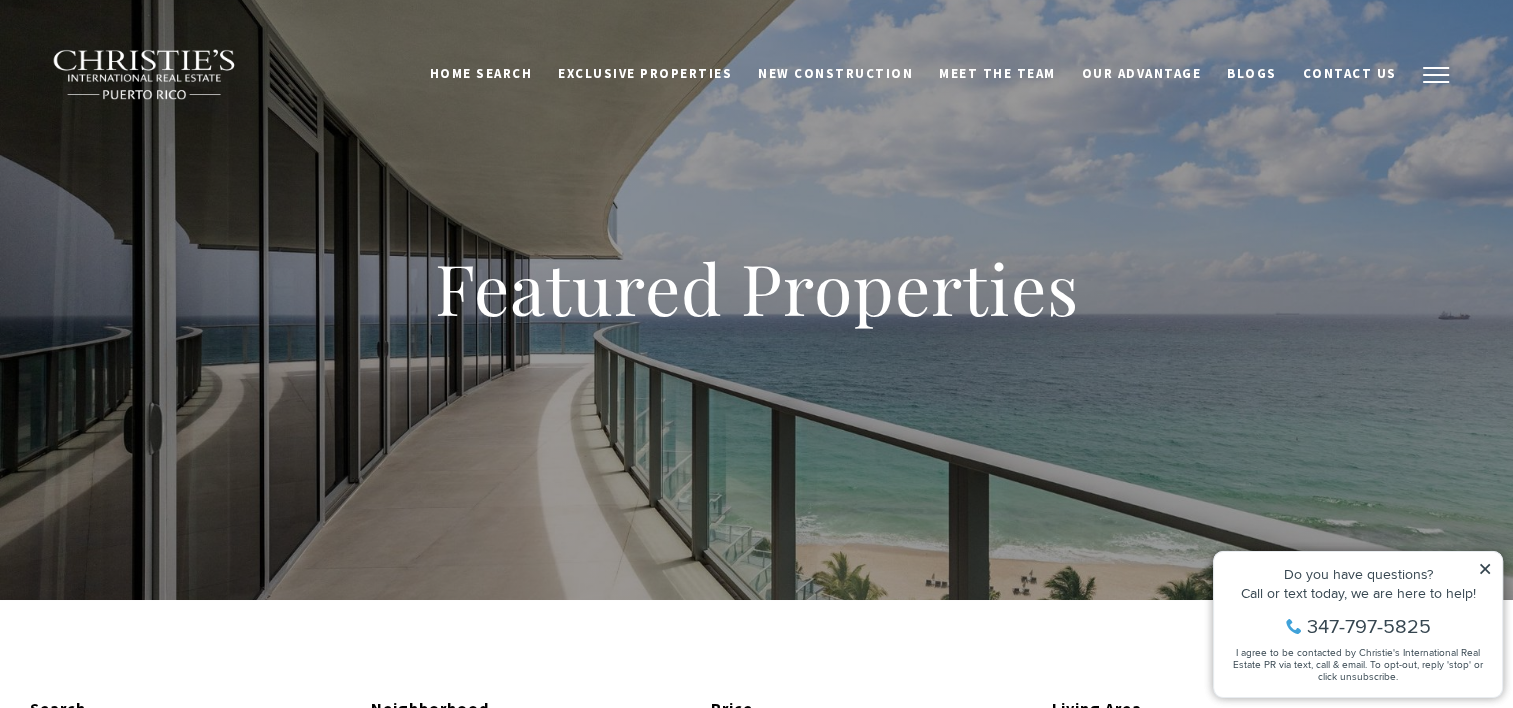 click at bounding box center (1436, 75) 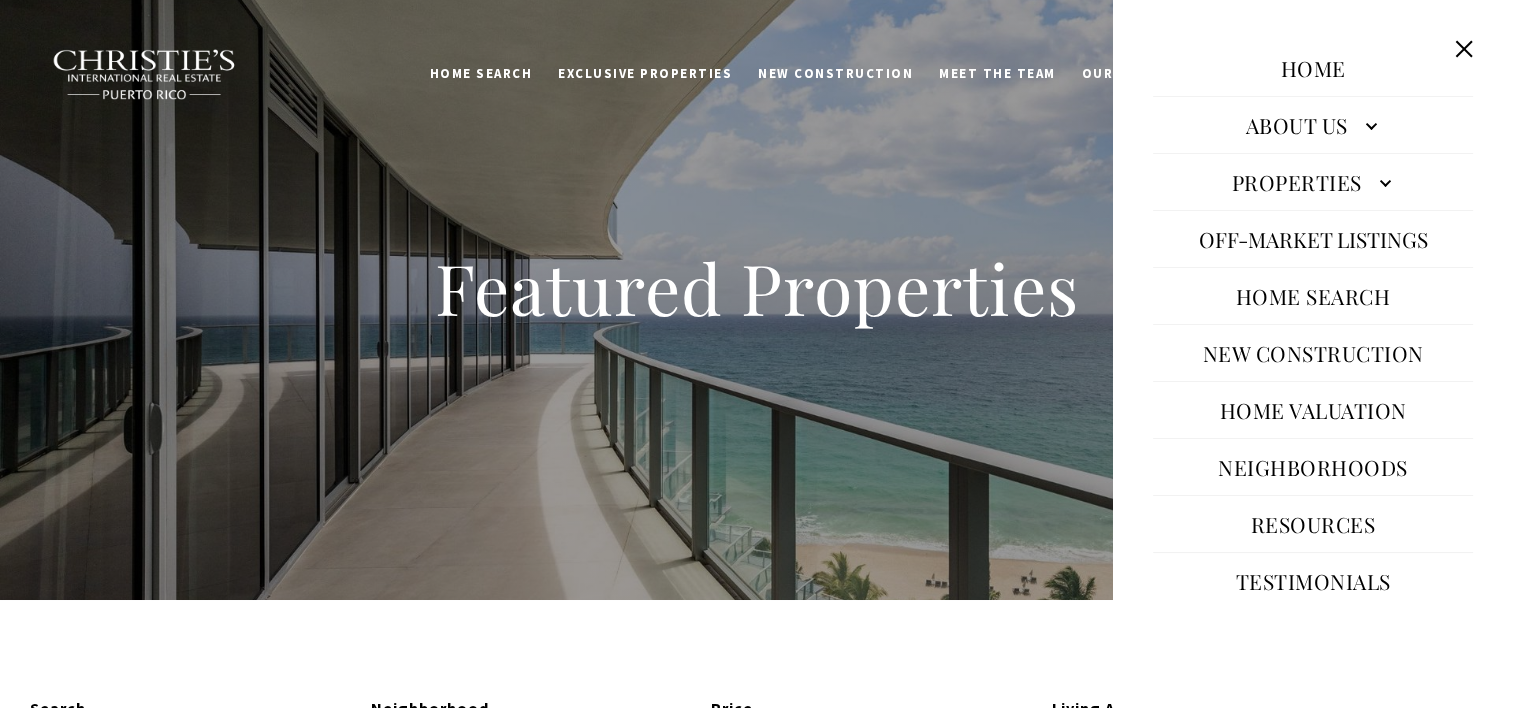 click on "Featured Properties" at bounding box center [756, 300] 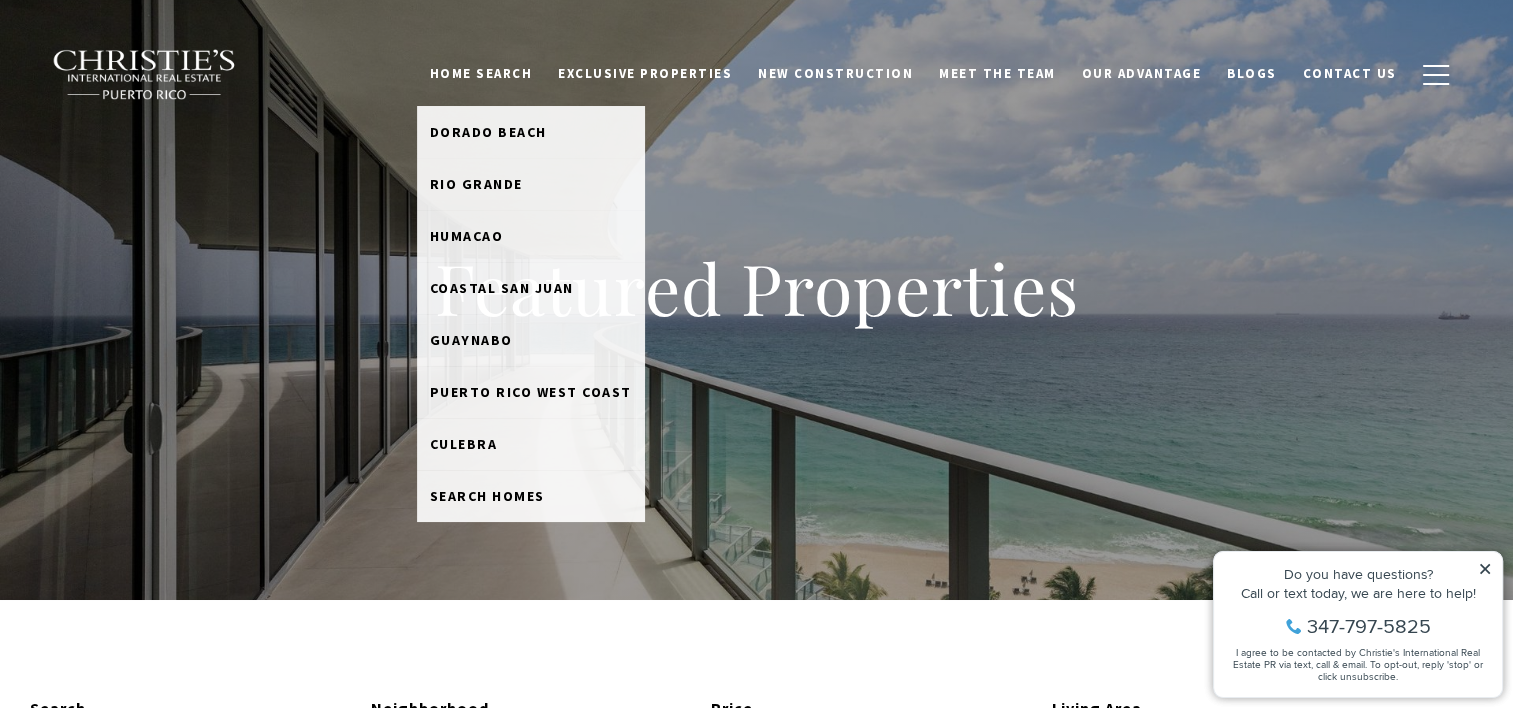 click on "Home Search" at bounding box center (481, 74) 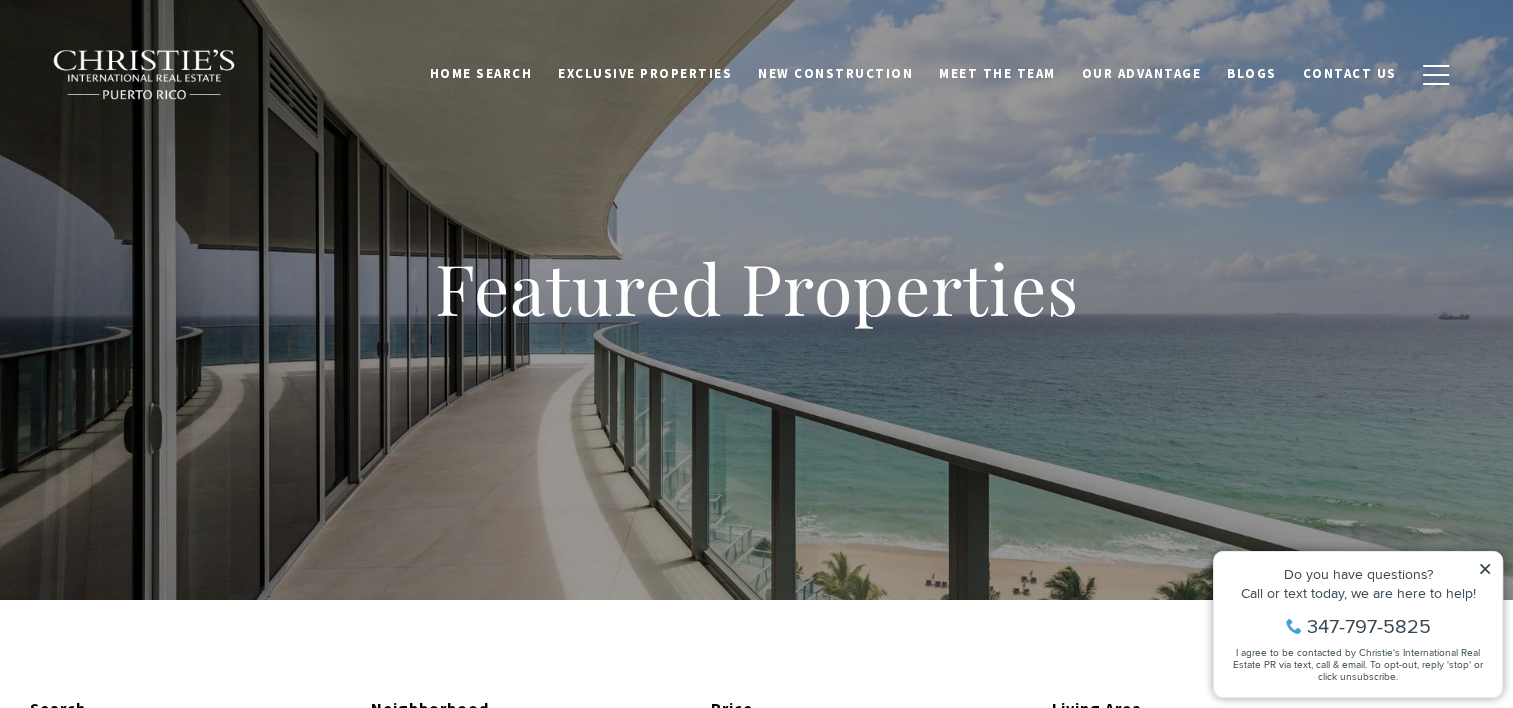 click on "Home Search" at bounding box center [481, 74] 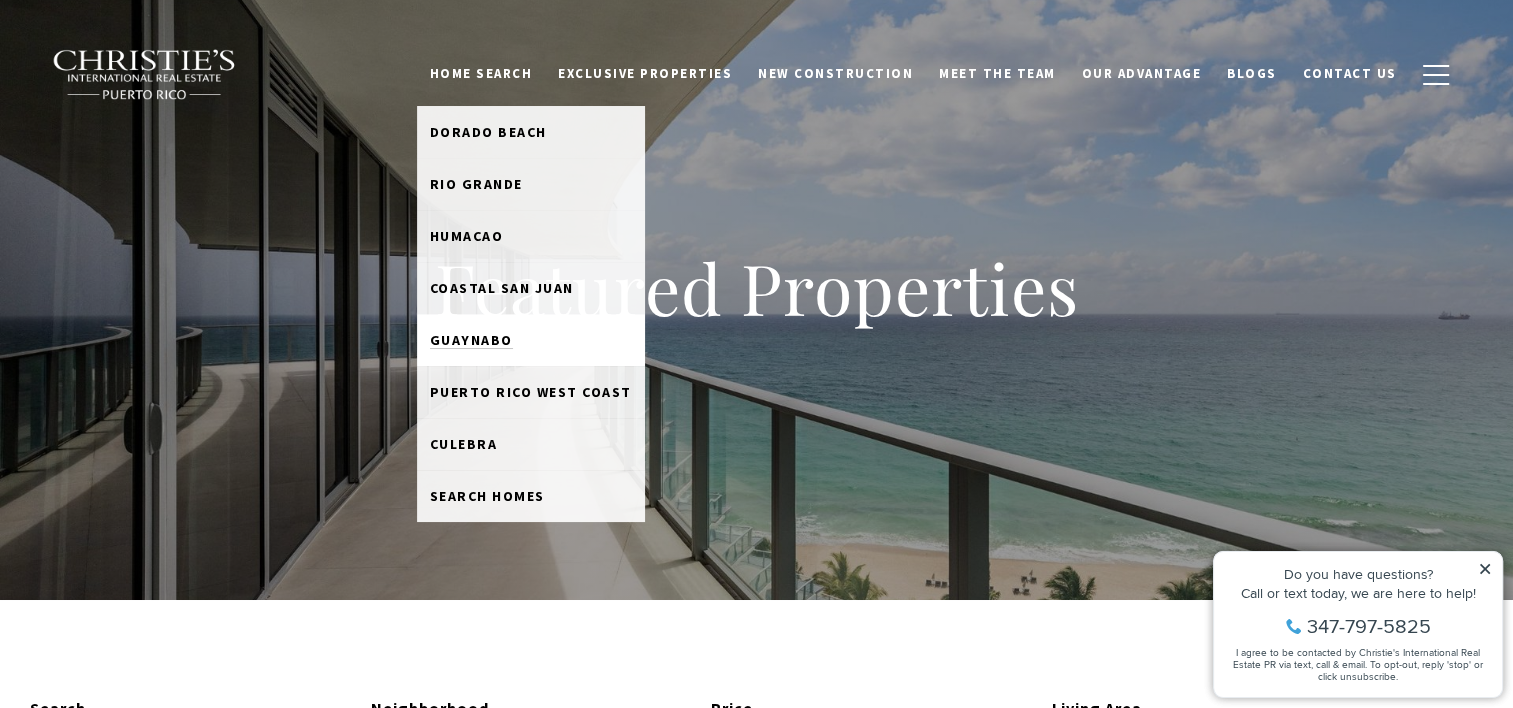click on "Guaynabo" at bounding box center [471, 340] 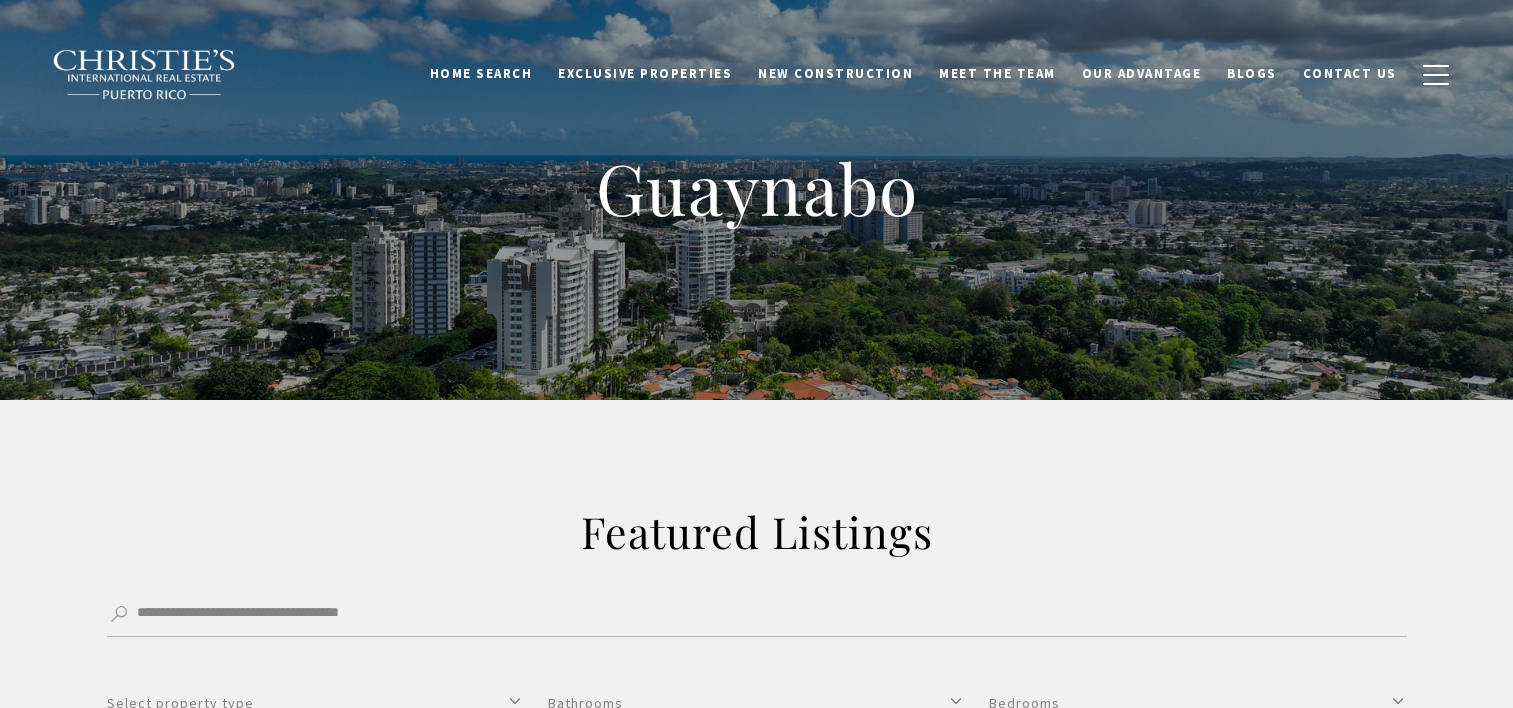scroll, scrollTop: 0, scrollLeft: 0, axis: both 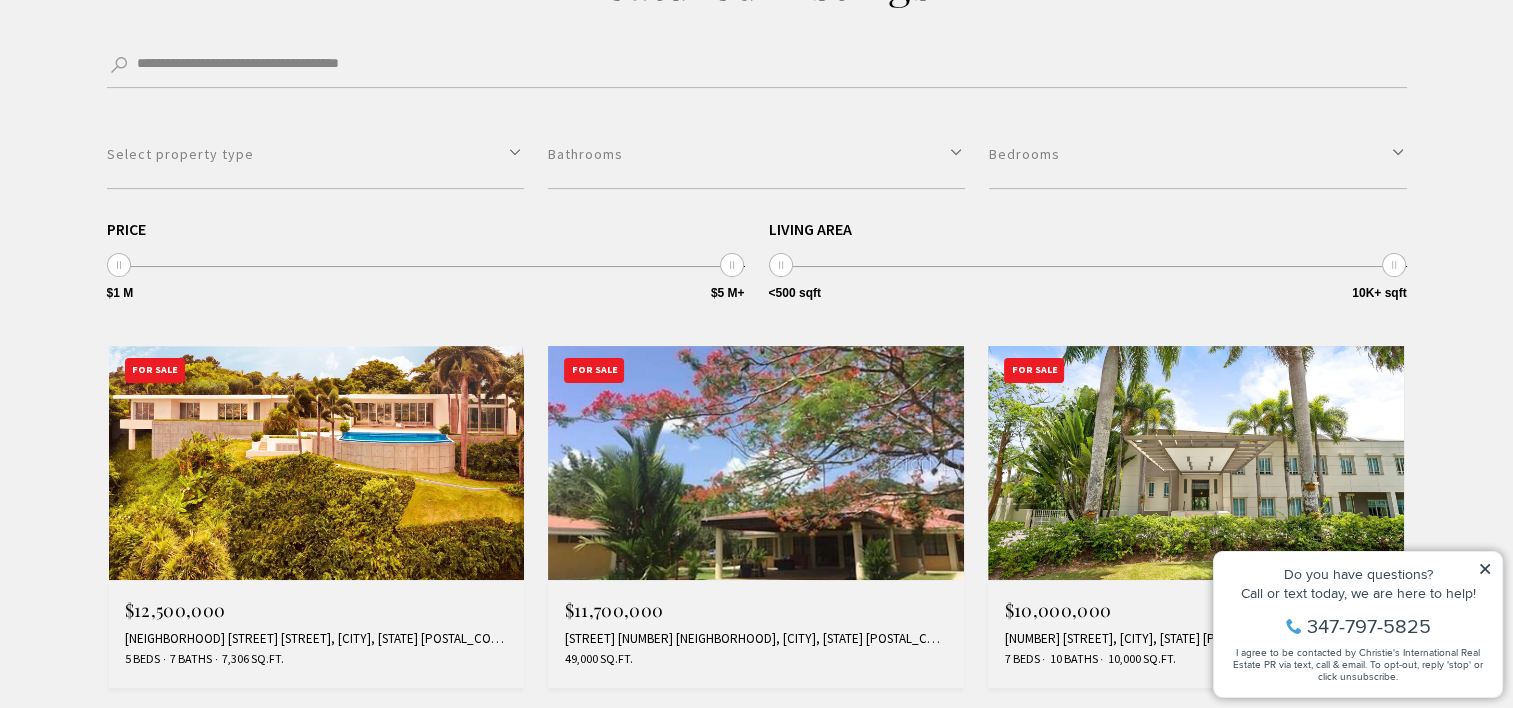 drag, startPoint x: 117, startPoint y: 263, endPoint x: 101, endPoint y: 263, distance: 16 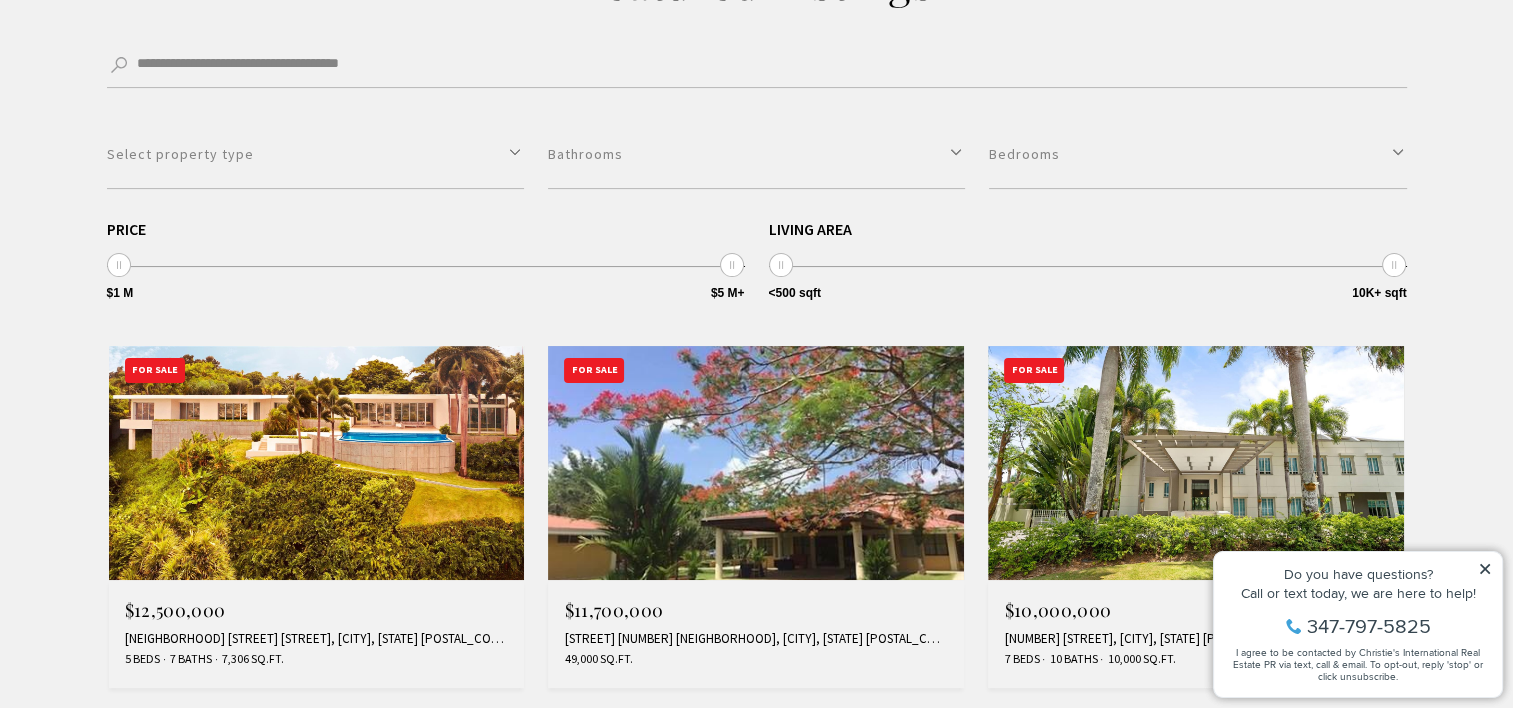 drag, startPoint x: 107, startPoint y: 262, endPoint x: 80, endPoint y: 253, distance: 28.460499 